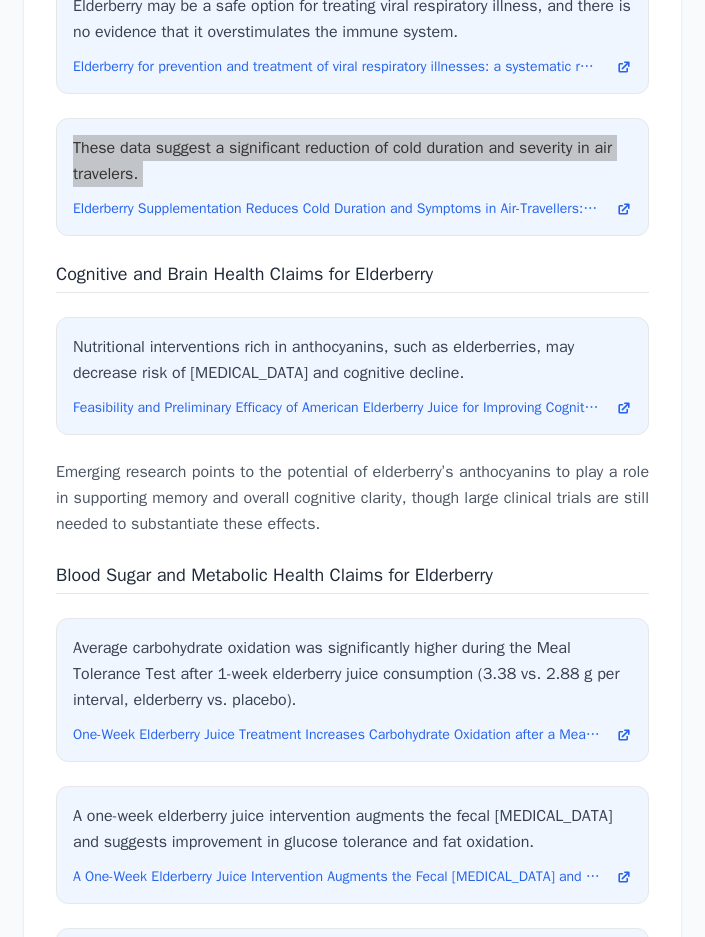 scroll, scrollTop: 6242, scrollLeft: 0, axis: vertical 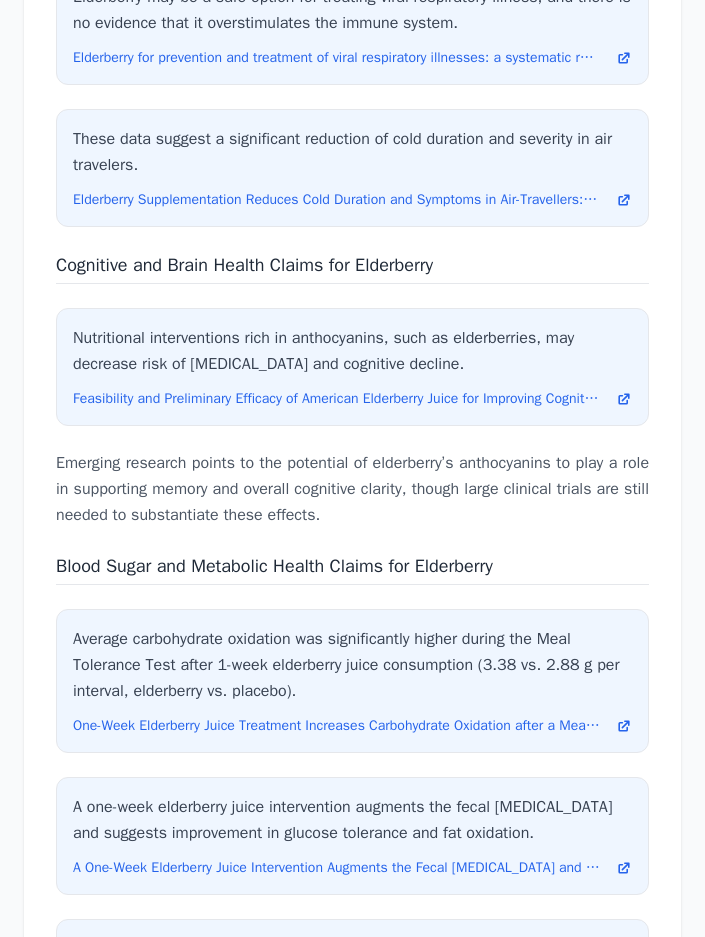 click on "Cognitive and Brain Health Claims for Elderberry" at bounding box center [244, 265] 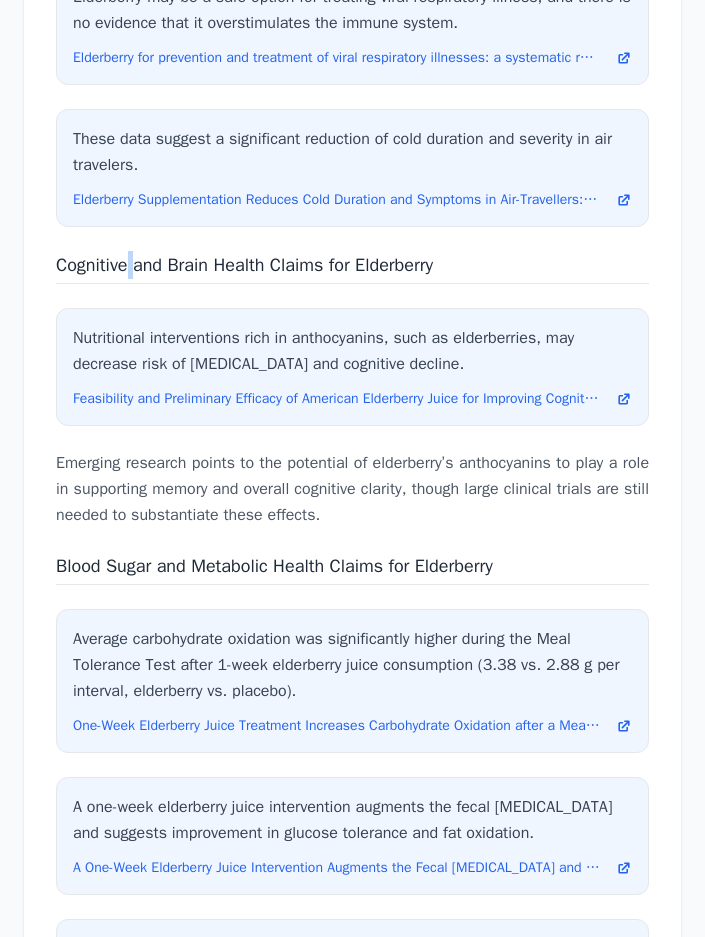click on "Cognitive and Brain Health Claims for Elderberry" at bounding box center [244, 265] 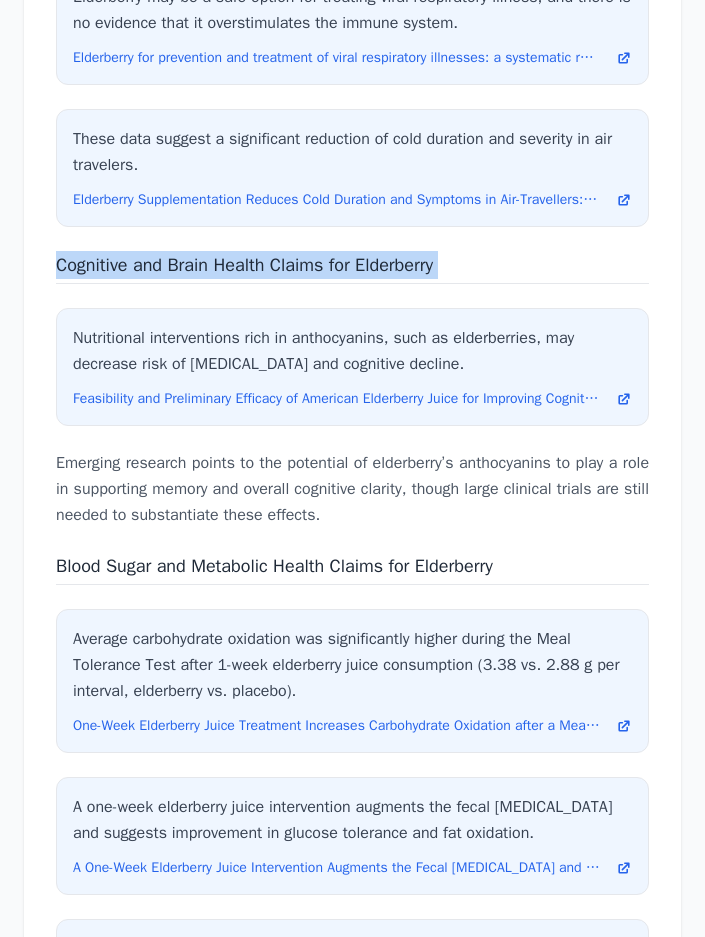 click on "Cognitive and Brain Health Claims for Elderberry" at bounding box center (244, 265) 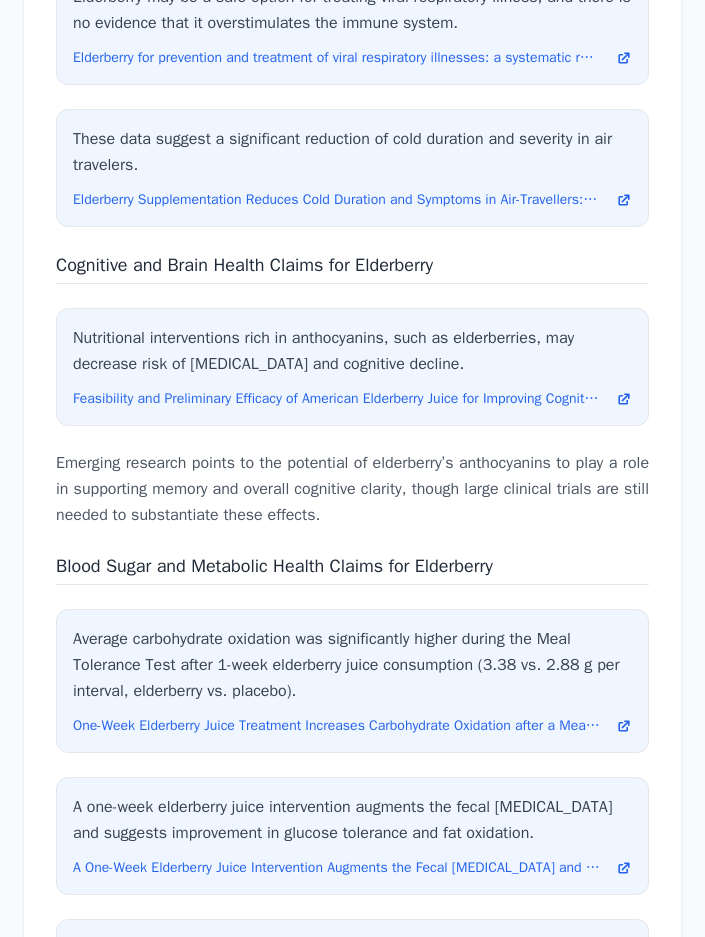 click on "Emerging research points to the potential of elderberry’s anthocyanins to play a role in supporting memory and overall cognitive clarity, though large clinical trials are still needed to substantiate these effects." at bounding box center (352, 489) 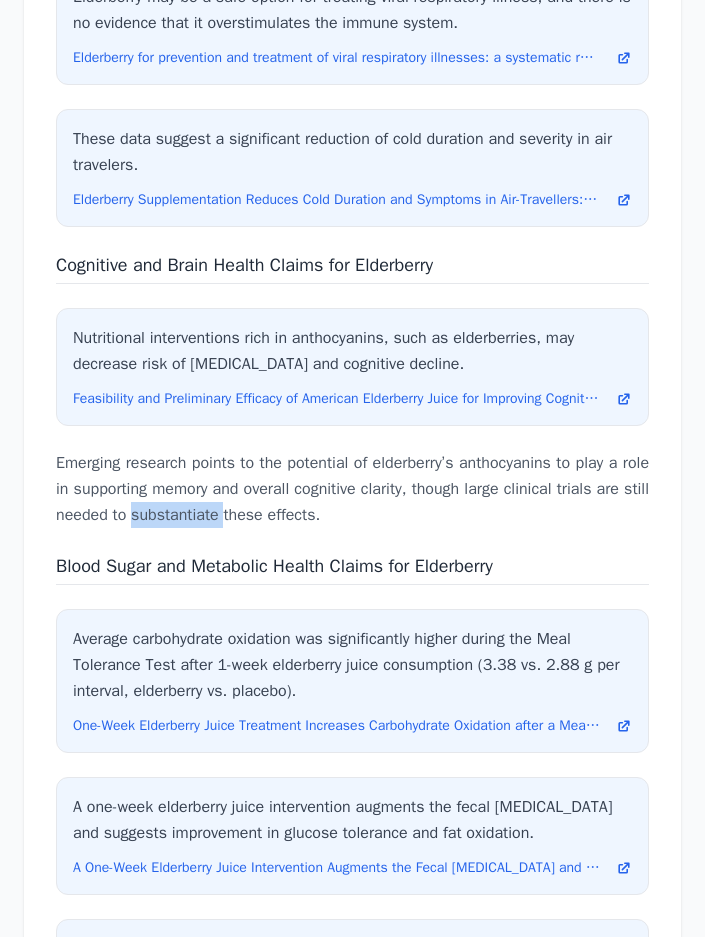 click on "Emerging research points to the potential of elderberry’s anthocyanins to play a role in supporting memory and overall cognitive clarity, though large clinical trials are still needed to substantiate these effects." at bounding box center (352, 489) 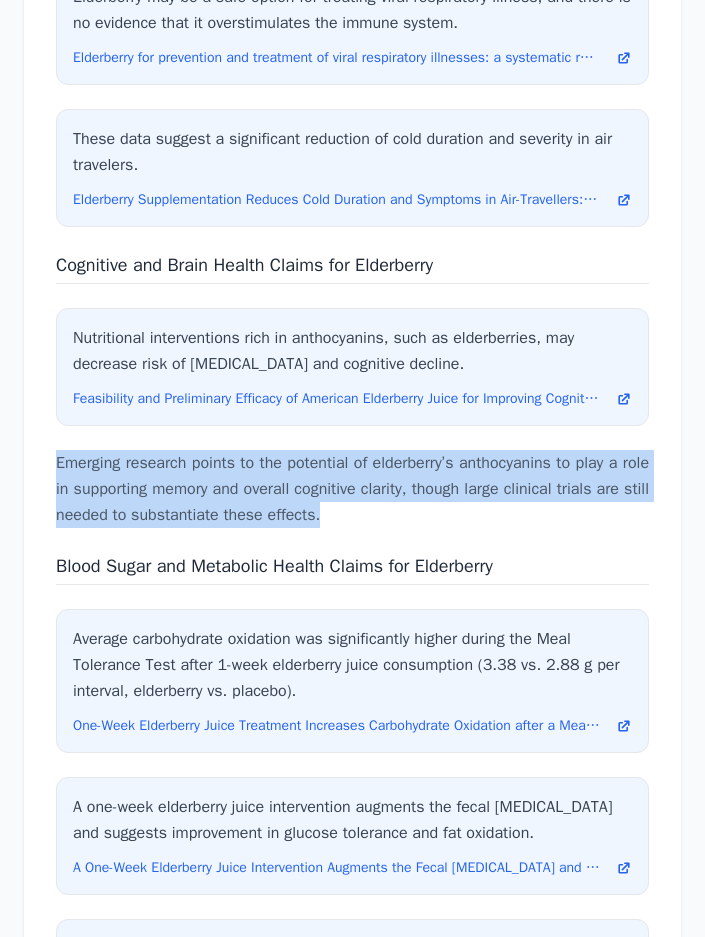 click on "Emerging research points to the potential of elderberry’s anthocyanins to play a role in supporting memory and overall cognitive clarity, though large clinical trials are still needed to substantiate these effects." at bounding box center (352, 489) 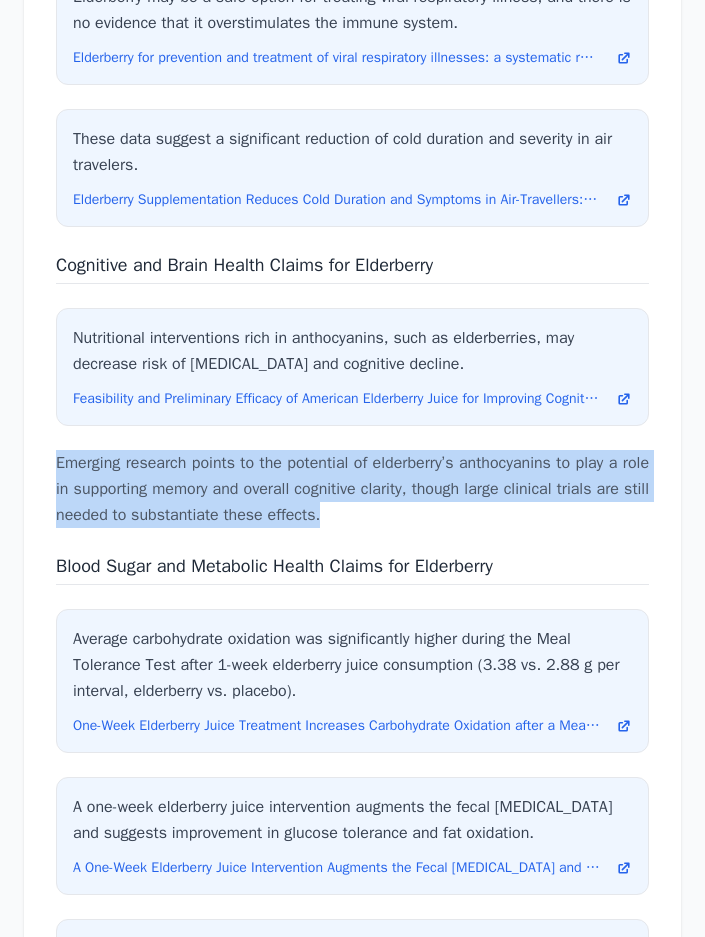 copy on "Emerging research points to the potential of elderberry’s anthocyanins to play a role in supporting memory and overall cognitive clarity, though large clinical trials are still needed to substantiate these effects." 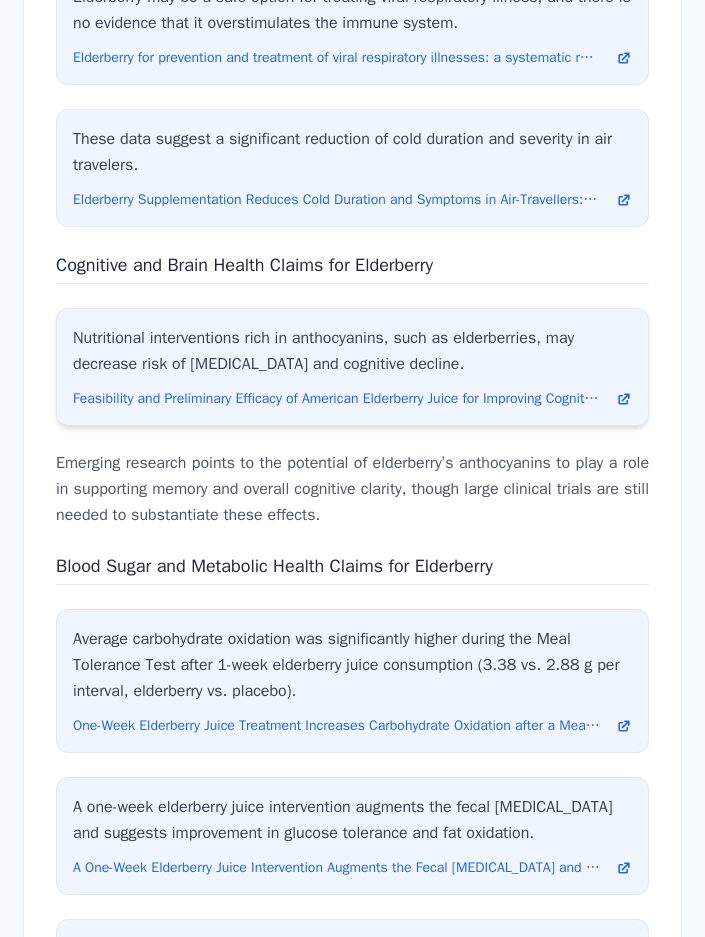 click on "Nutritional interventions rich in anthocyanins, such as elderberries, may decrease risk of [MEDICAL_DATA] and cognitive decline." at bounding box center (352, 351) 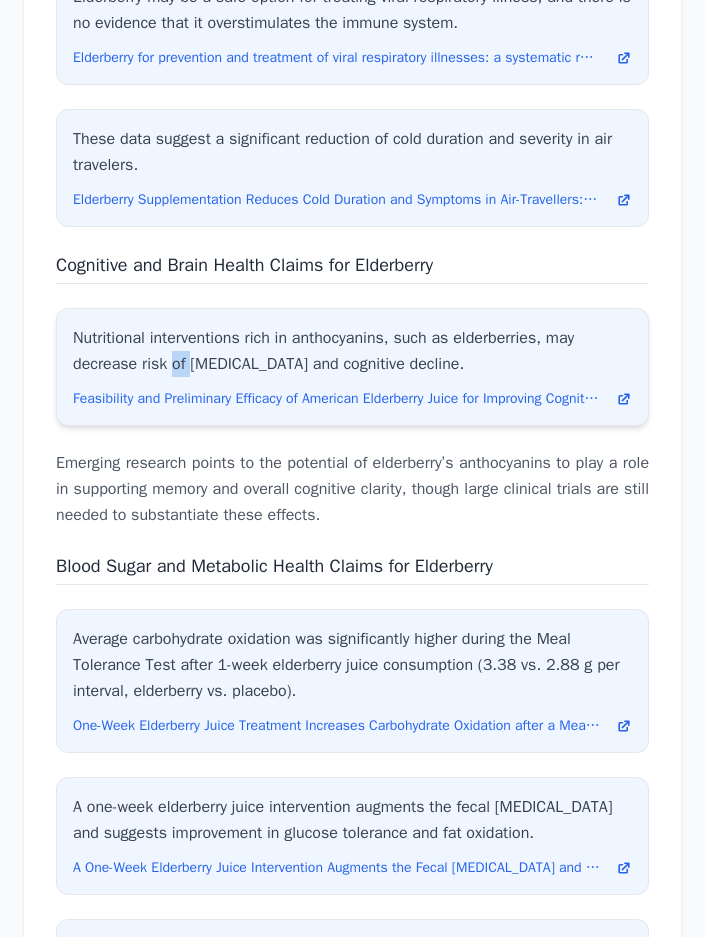click on "Nutritional interventions rich in anthocyanins, such as elderberries, may decrease risk of [MEDICAL_DATA] and cognitive decline." at bounding box center [352, 351] 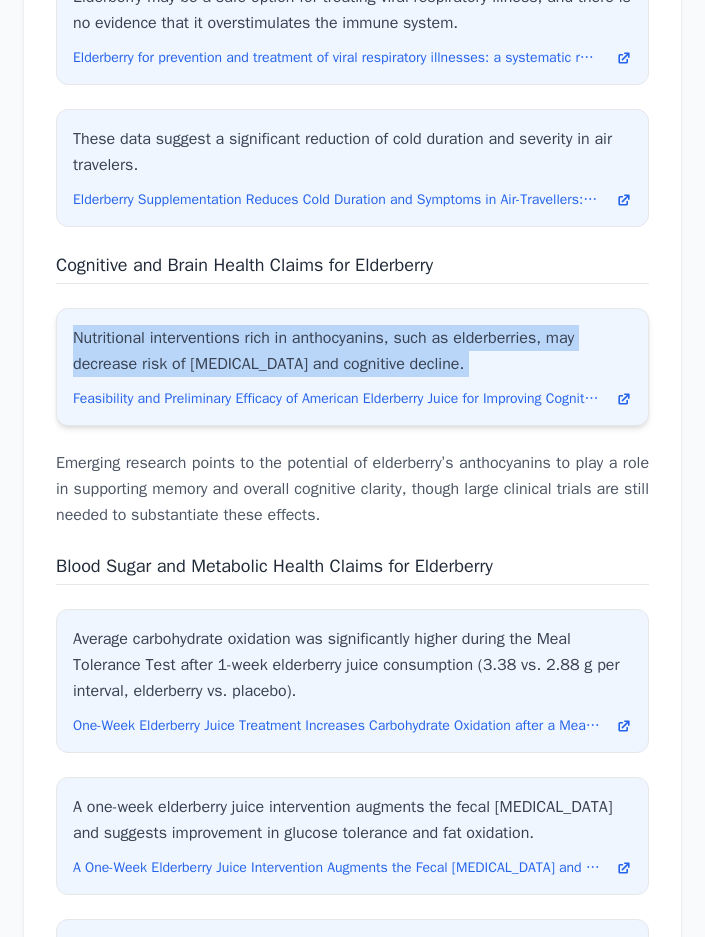 click on "Nutritional interventions rich in anthocyanins, such as elderberries, may decrease risk of [MEDICAL_DATA] and cognitive decline." at bounding box center (352, 351) 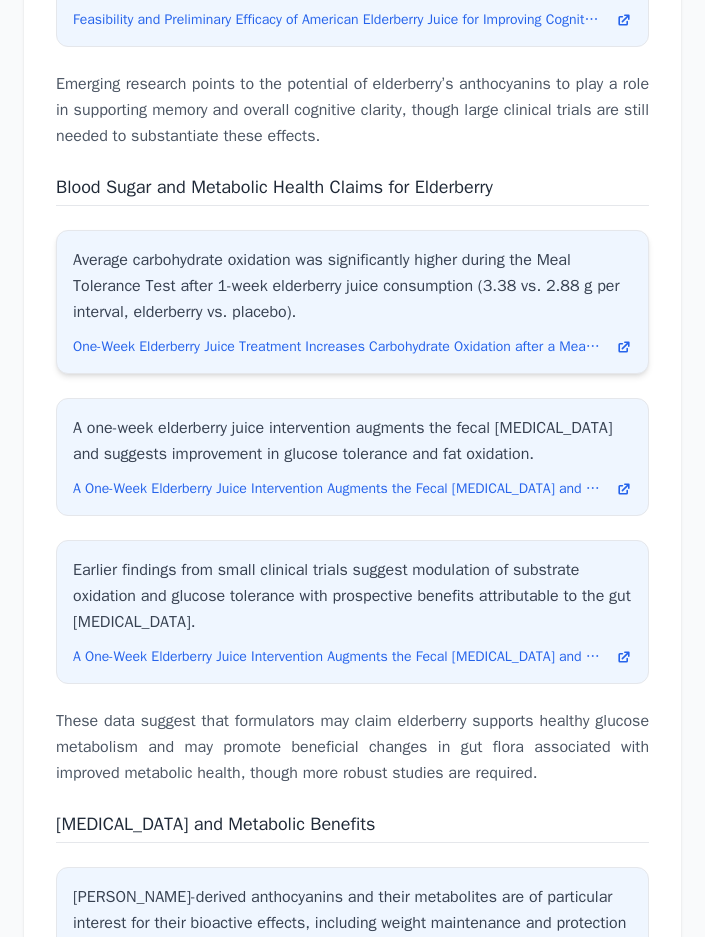 scroll, scrollTop: 6742, scrollLeft: 0, axis: vertical 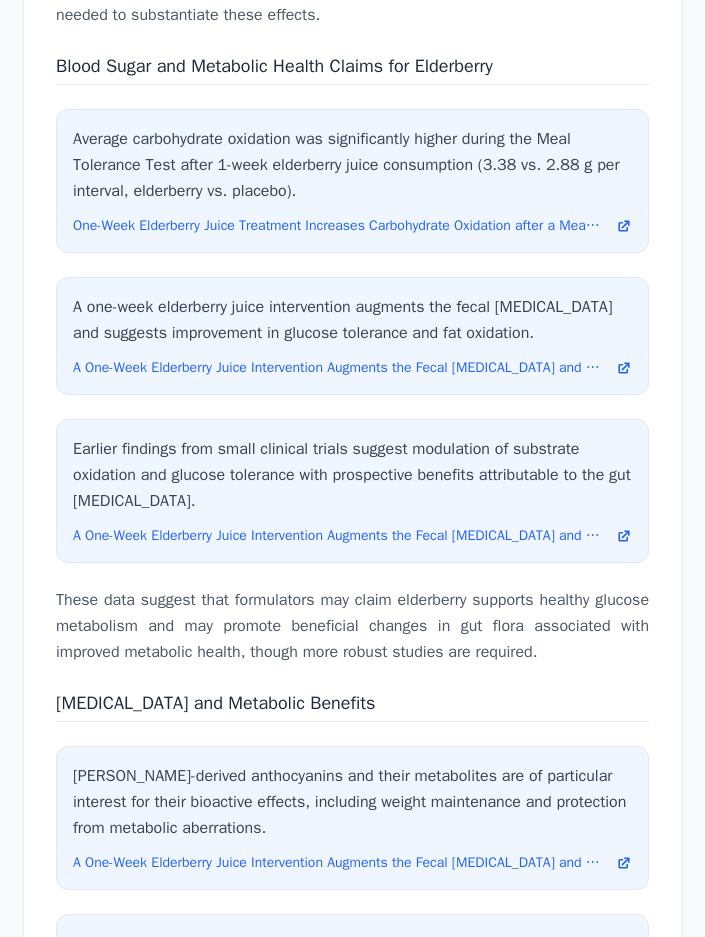 click on "Blood Sugar and Metabolic Health Claims for Elderberry" at bounding box center (274, 66) 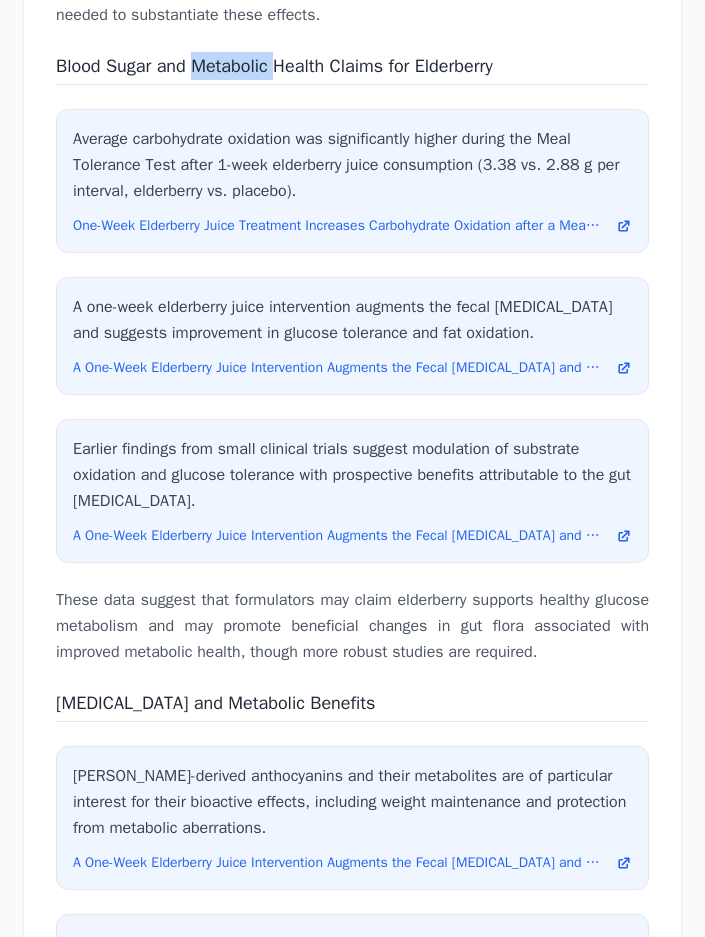 click on "Blood Sugar and Metabolic Health Claims for Elderberry" at bounding box center (274, 66) 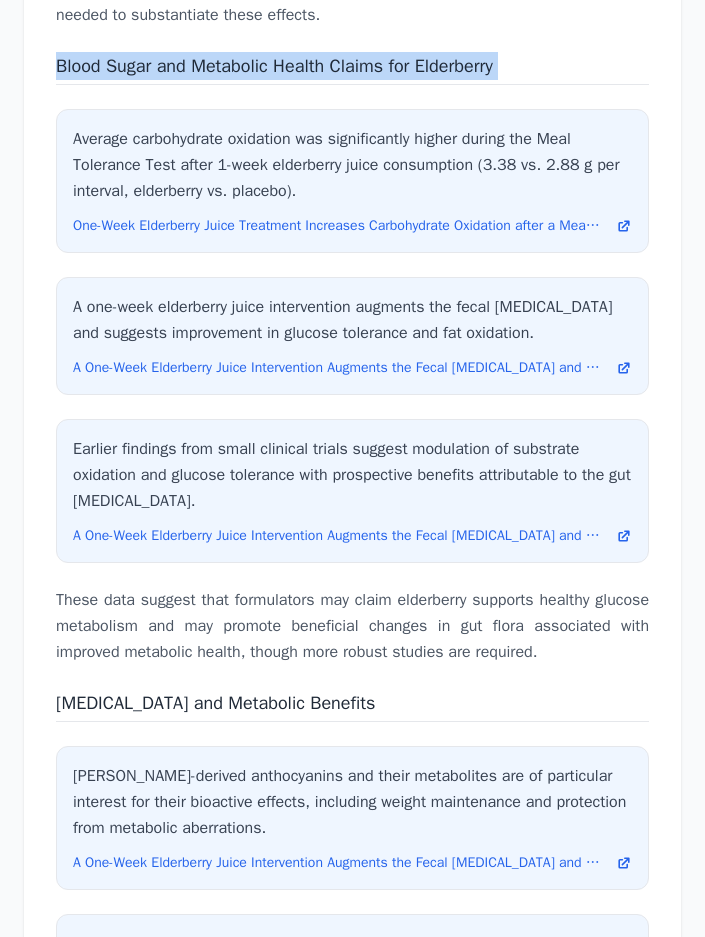 click on "Blood Sugar and Metabolic Health Claims for Elderberry" at bounding box center [274, 66] 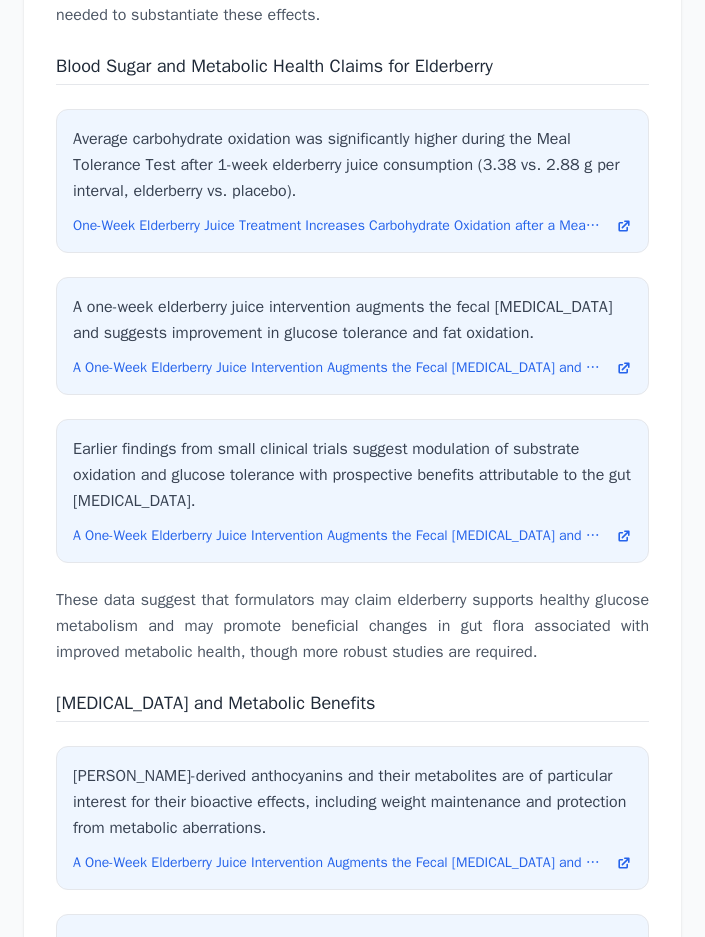 click on "These data suggest that formulators may claim elderberry supports healthy glucose metabolism and may promote beneficial changes in gut flora associated with improved metabolic health, though more robust studies are required." at bounding box center (352, 626) 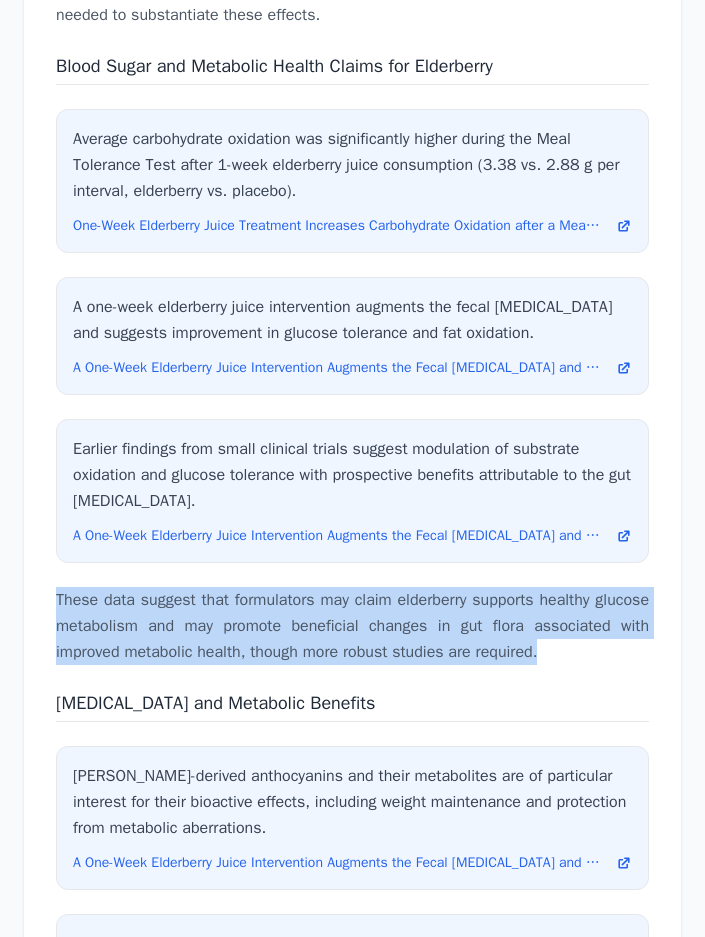 click on "These data suggest that formulators may claim elderberry supports healthy glucose metabolism and may promote beneficial changes in gut flora associated with improved metabolic health, though more robust studies are required." at bounding box center (352, 626) 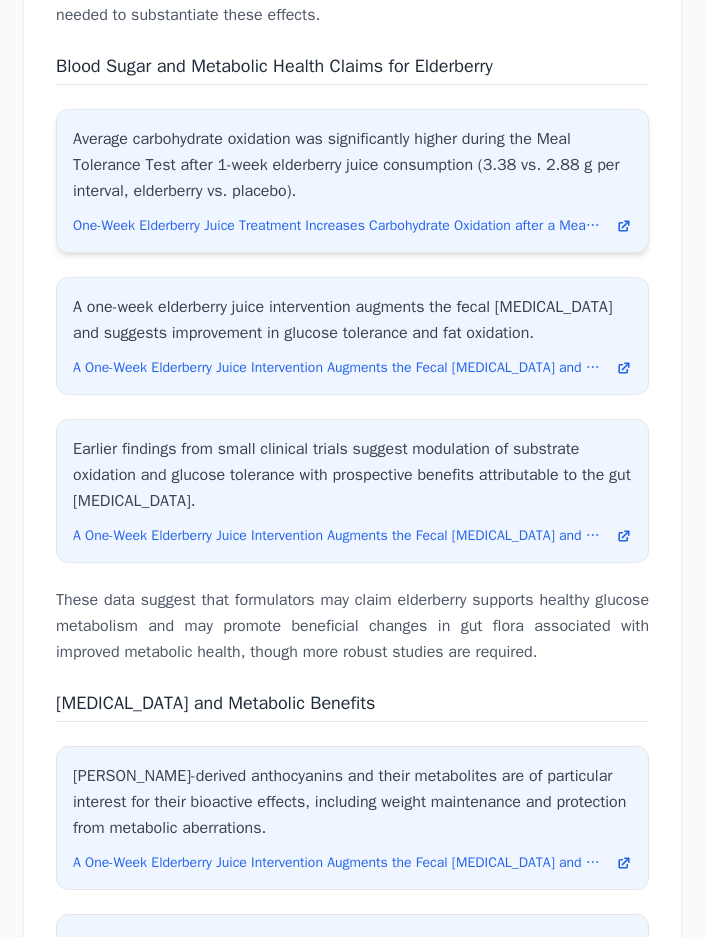 click on "Average carbohydrate oxidation was significantly higher during the Meal Tolerance Test after 1-week elderberry juice consumption (3.38 vs. 2.88 g per interval, elderberry vs. placebo)." at bounding box center (352, 165) 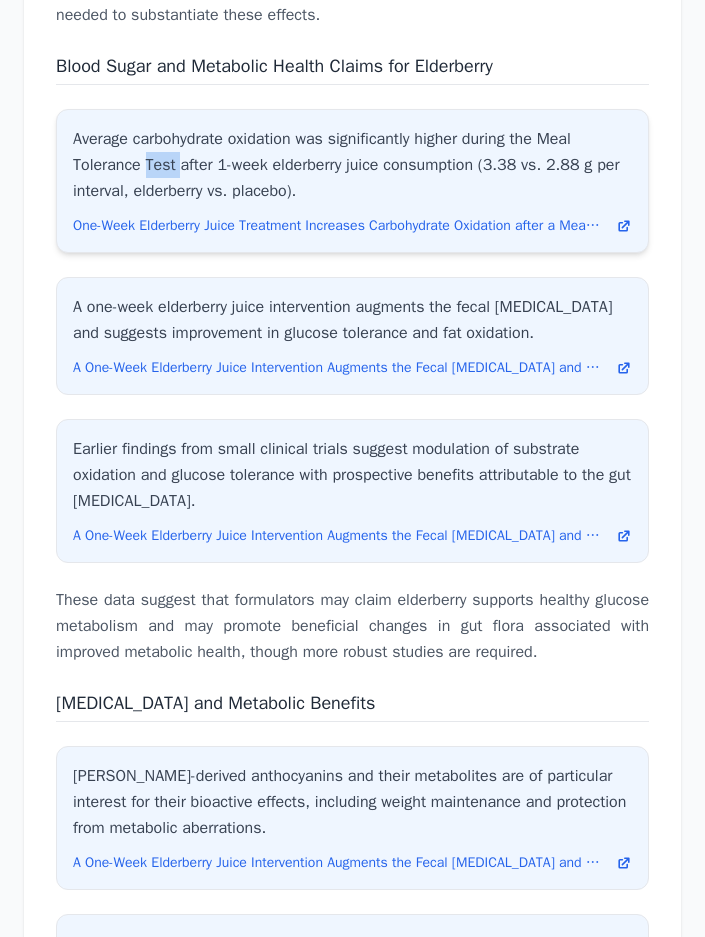 click on "Average carbohydrate oxidation was significantly higher during the Meal Tolerance Test after 1-week elderberry juice consumption (3.38 vs. 2.88 g per interval, elderberry vs. placebo)." at bounding box center [352, 165] 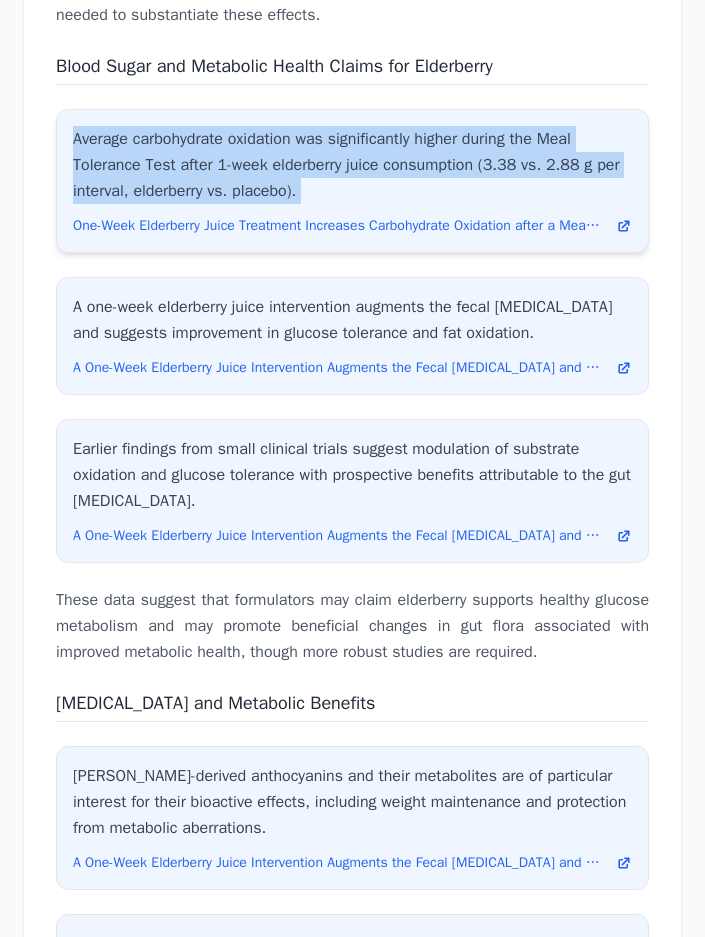 click on "Average carbohydrate oxidation was significantly higher during the Meal Tolerance Test after 1-week elderberry juice consumption (3.38 vs. 2.88 g per interval, elderberry vs. placebo)." at bounding box center [352, 165] 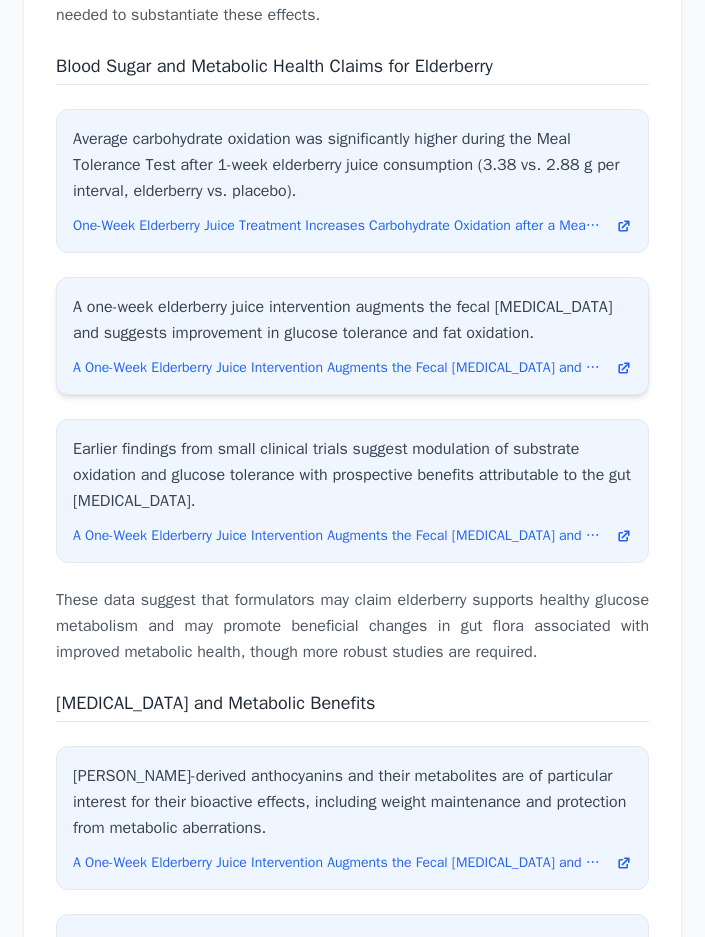 click on "A one-week elderberry juice intervention augments the fecal [MEDICAL_DATA] and suggests improvement in glucose tolerance and fat oxidation." at bounding box center [352, 320] 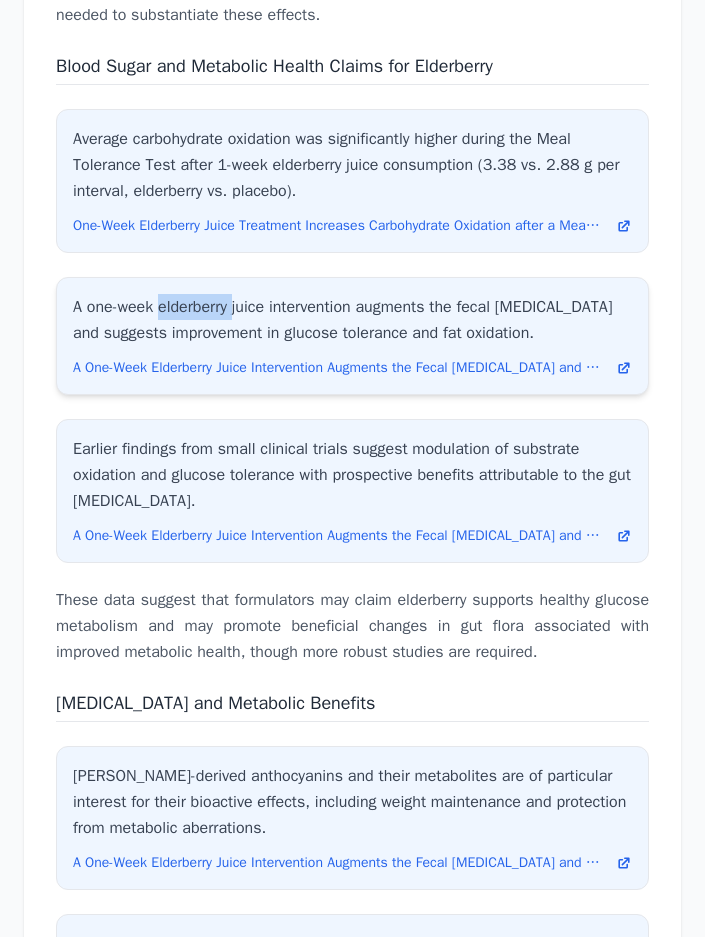 click on "A one-week elderberry juice intervention augments the fecal [MEDICAL_DATA] and suggests improvement in glucose tolerance and fat oxidation." at bounding box center [352, 320] 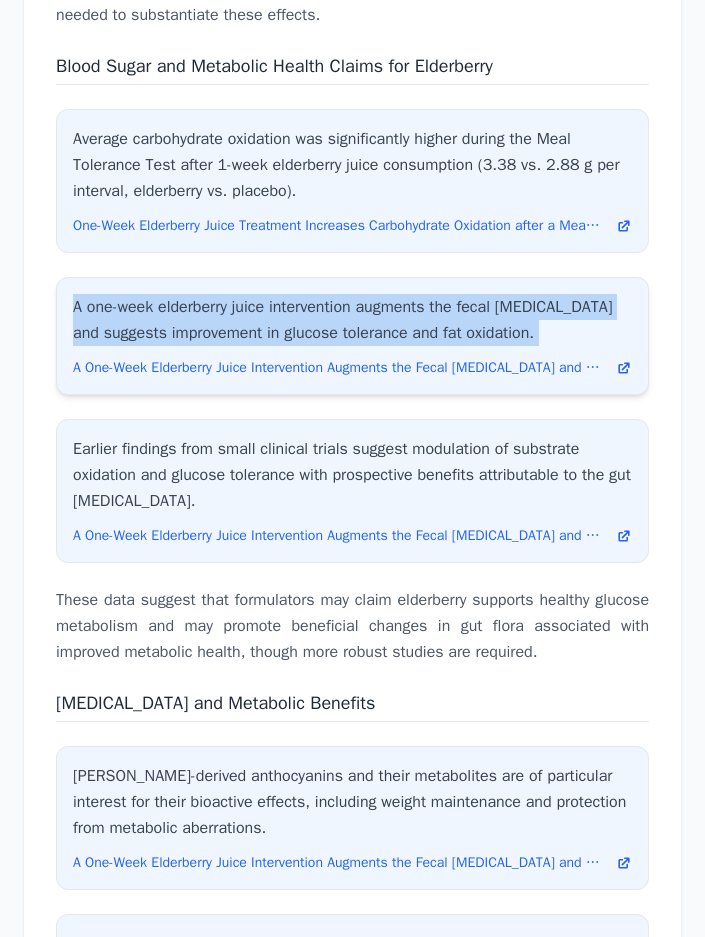 click on "A one-week elderberry juice intervention augments the fecal [MEDICAL_DATA] and suggests improvement in glucose tolerance and fat oxidation." at bounding box center (352, 320) 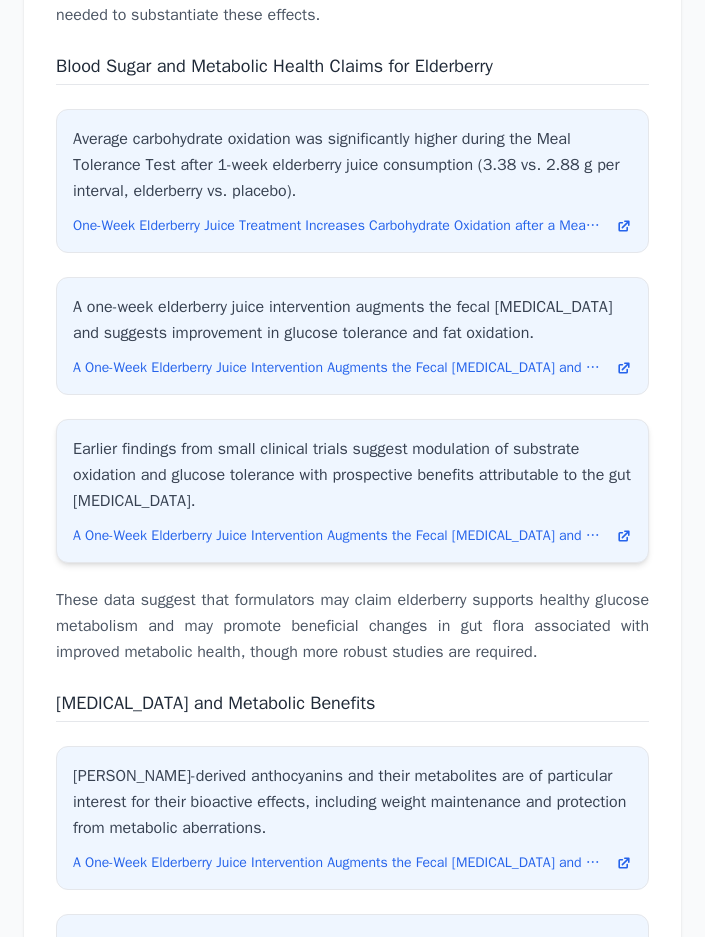 click on "Earlier findings from small clinical trials suggest modulation of substrate oxidation and glucose tolerance with prospective benefits attributable to the gut [MEDICAL_DATA]." at bounding box center (352, 475) 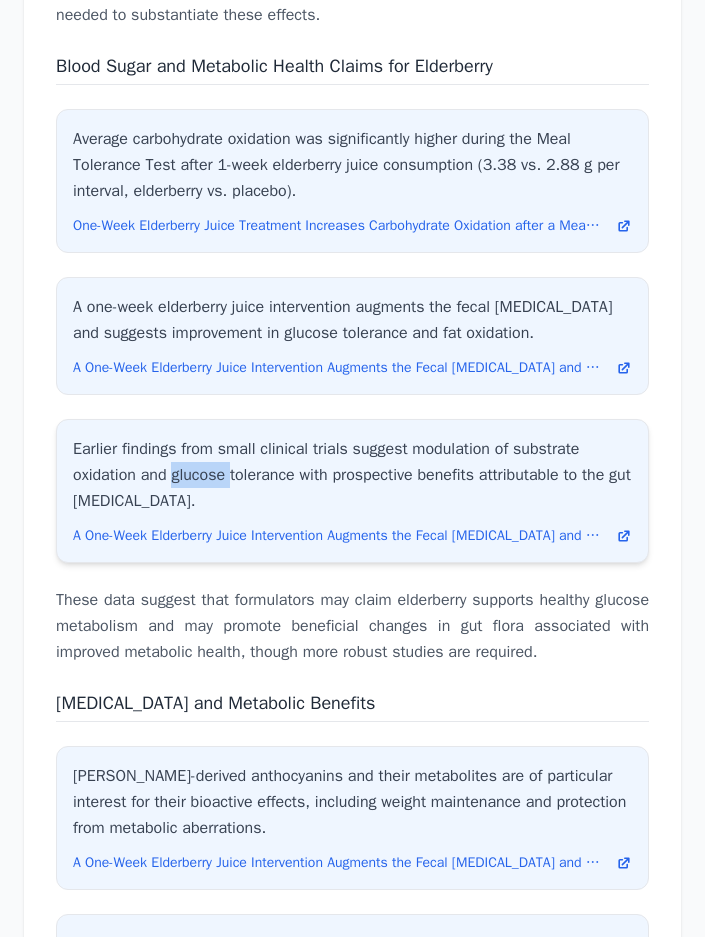 click on "Earlier findings from small clinical trials suggest modulation of substrate oxidation and glucose tolerance with prospective benefits attributable to the gut [MEDICAL_DATA]." at bounding box center [352, 475] 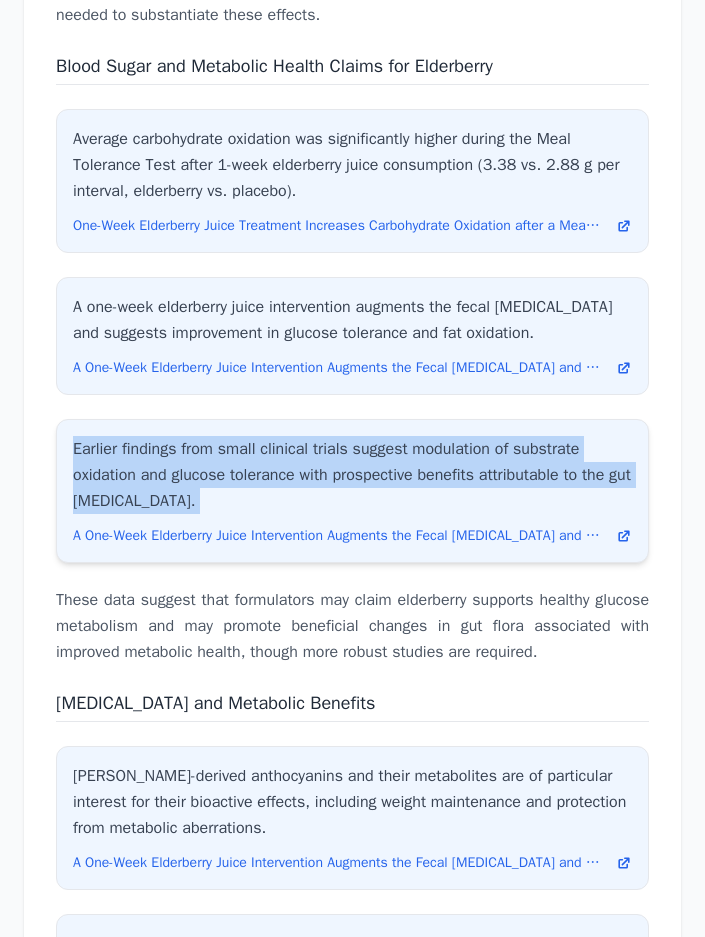 copy on "Earlier findings from small clinical trials suggest modulation of substrate oxidation and glucose tolerance with prospective benefits attributable to the gut [MEDICAL_DATA]." 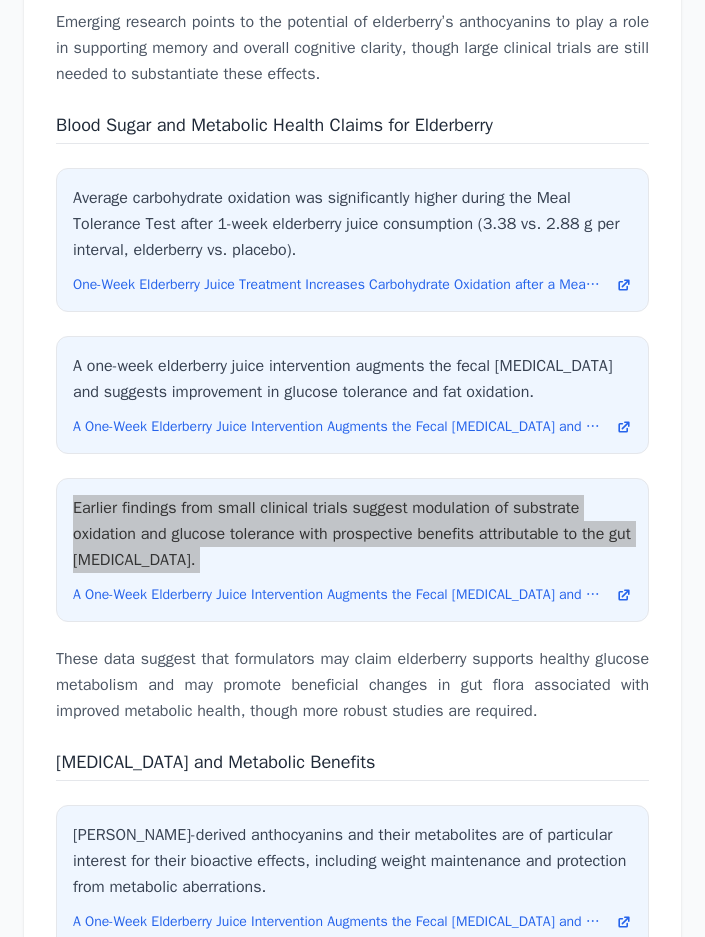 scroll, scrollTop: 6742, scrollLeft: 0, axis: vertical 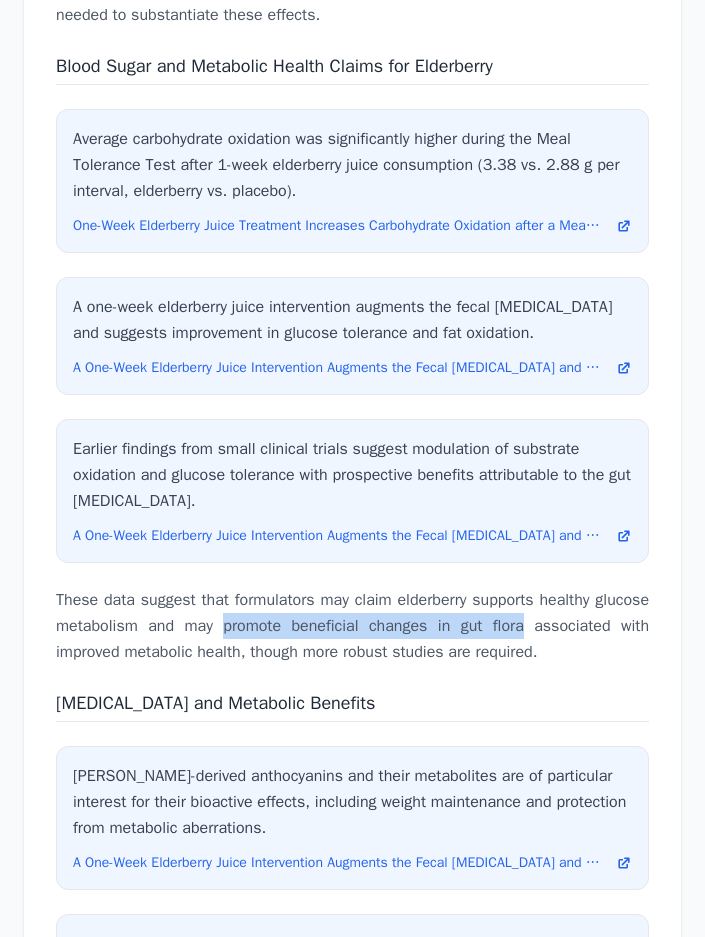 drag, startPoint x: 278, startPoint y: 619, endPoint x: 567, endPoint y: 618, distance: 289.00174 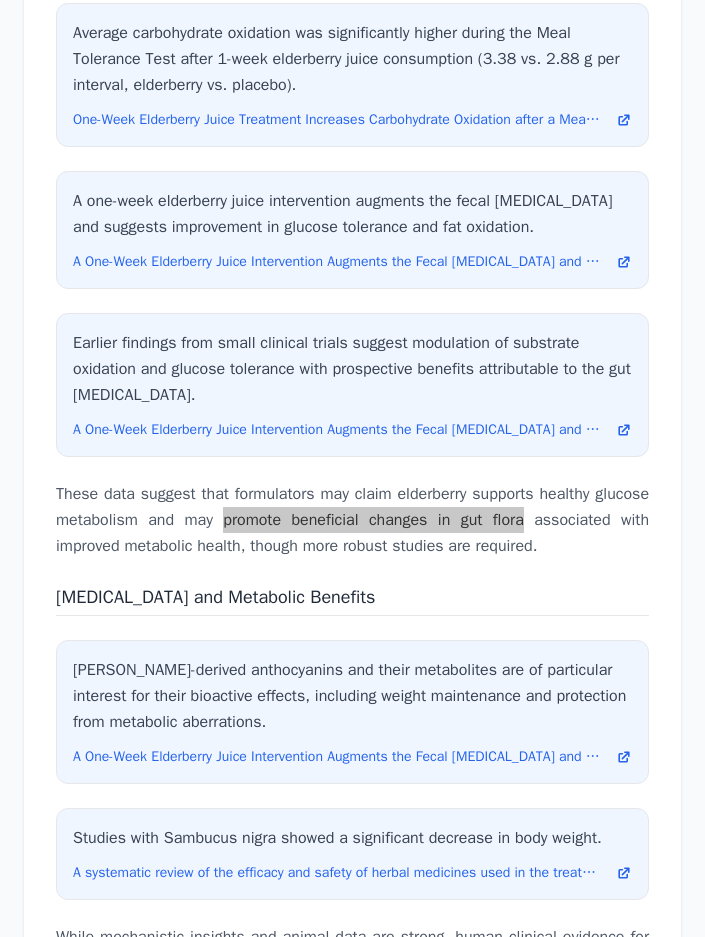 scroll, scrollTop: 6942, scrollLeft: 0, axis: vertical 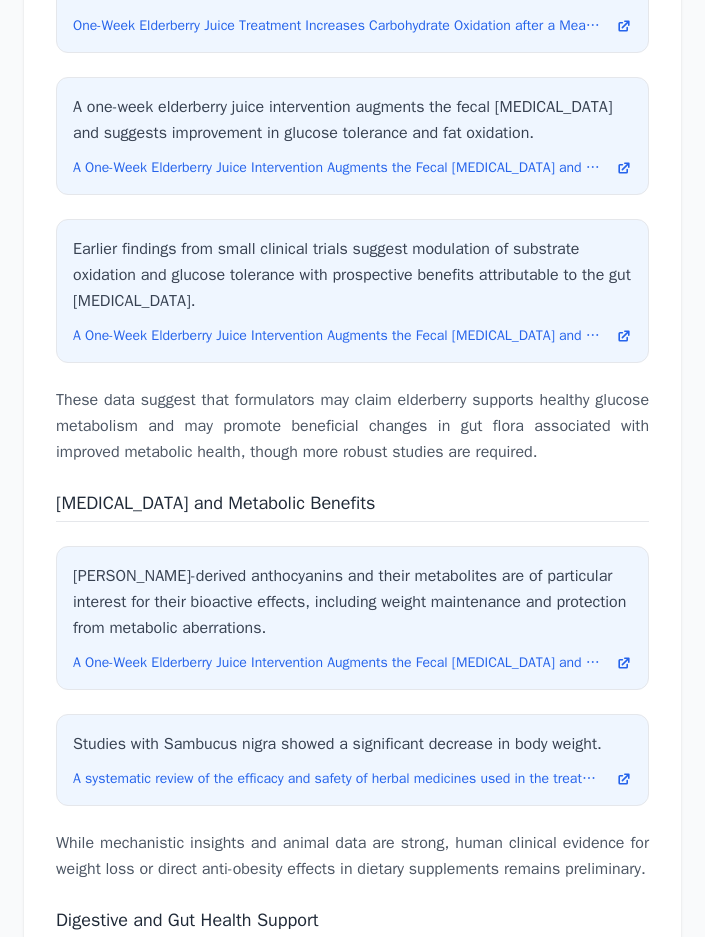 click on "[MEDICAL_DATA] and Metabolic Benefits" at bounding box center (215, 503) 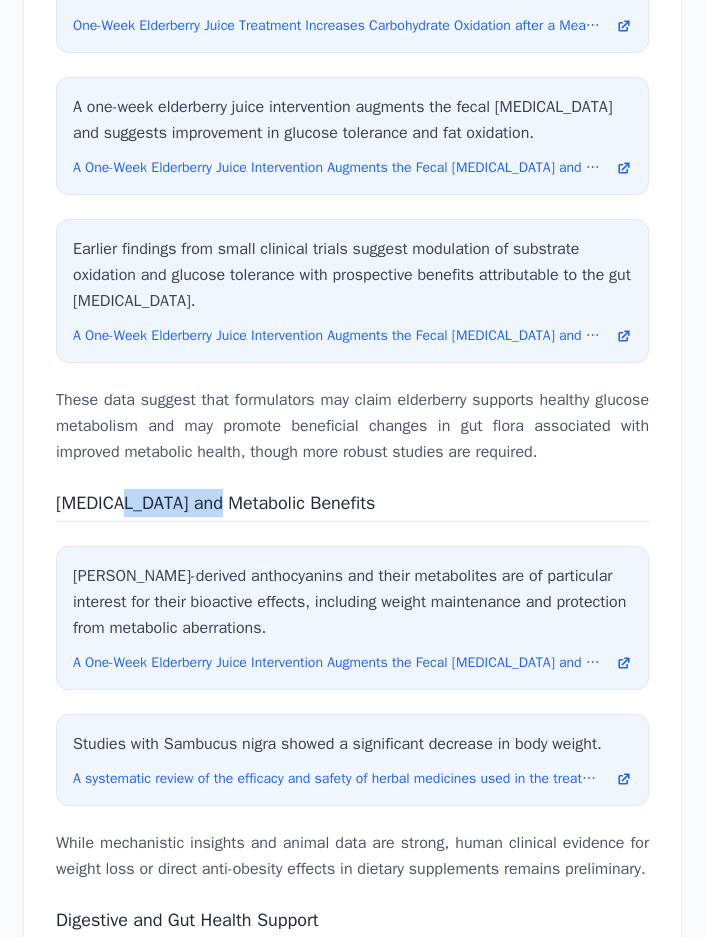 click on "[MEDICAL_DATA] and Metabolic Benefits" at bounding box center (215, 503) 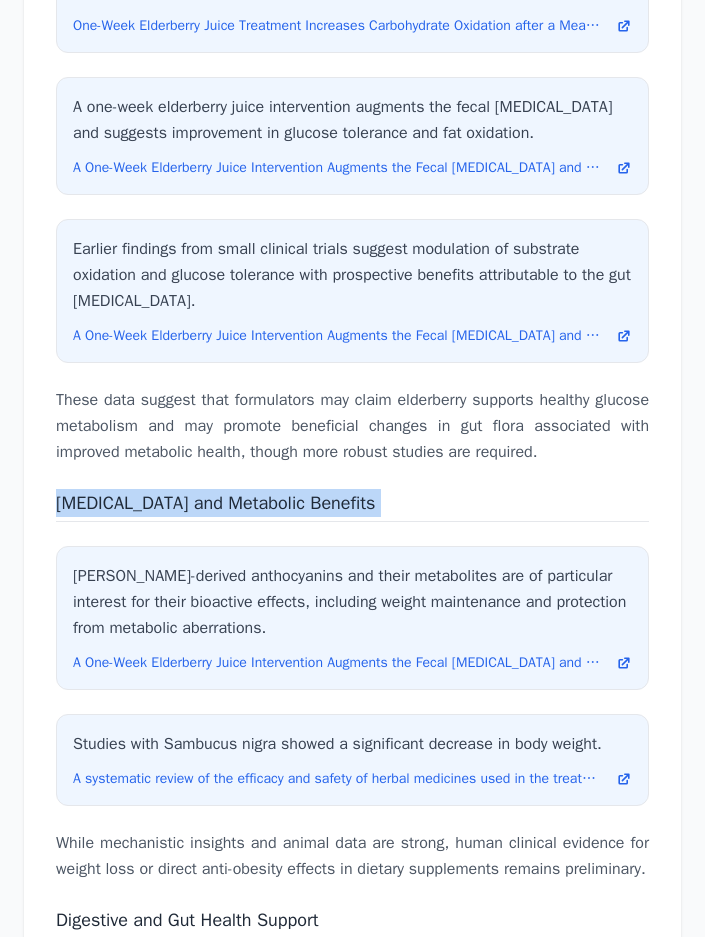 click on "[MEDICAL_DATA] and Metabolic Benefits" at bounding box center (215, 503) 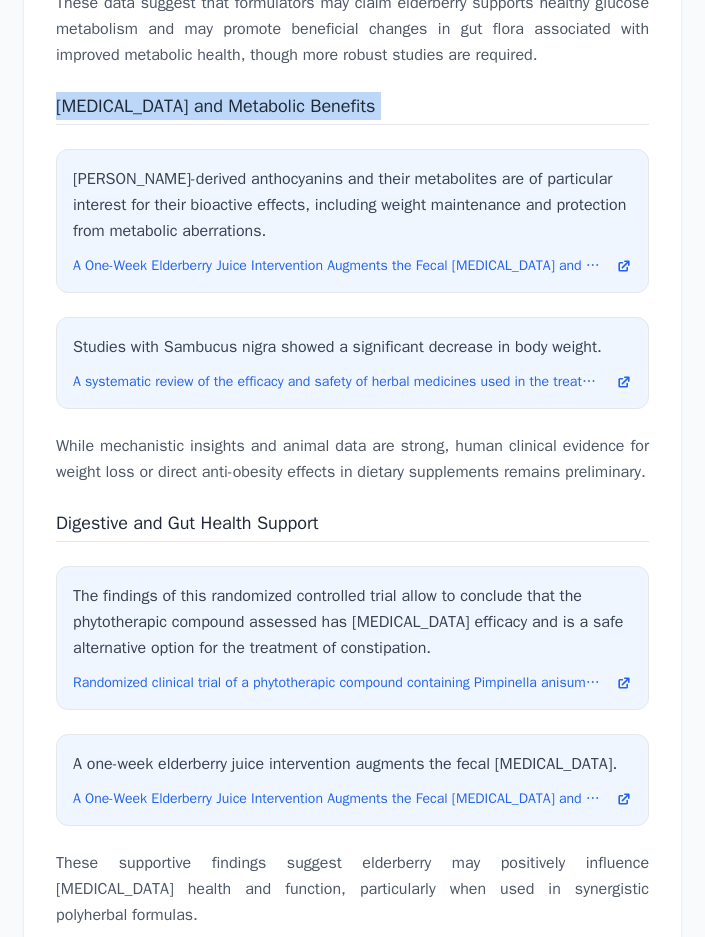 scroll, scrollTop: 7342, scrollLeft: 0, axis: vertical 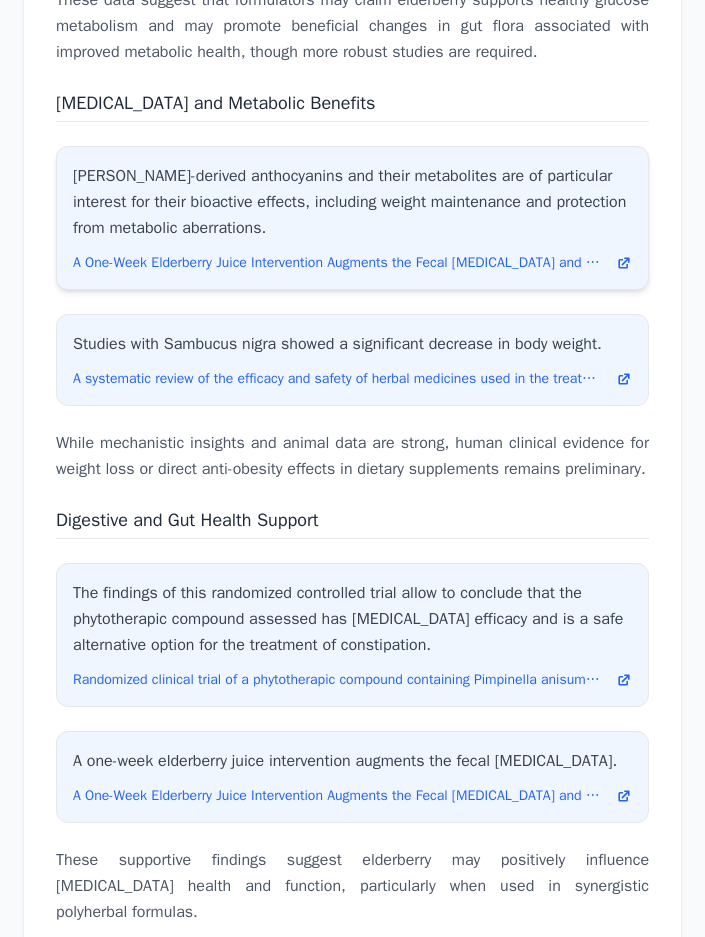 click on "[PERSON_NAME]-derived anthocyanins and their metabolites are of particular interest for their bioactive effects, including weight maintenance and protection from metabolic aberrations." at bounding box center (352, 202) 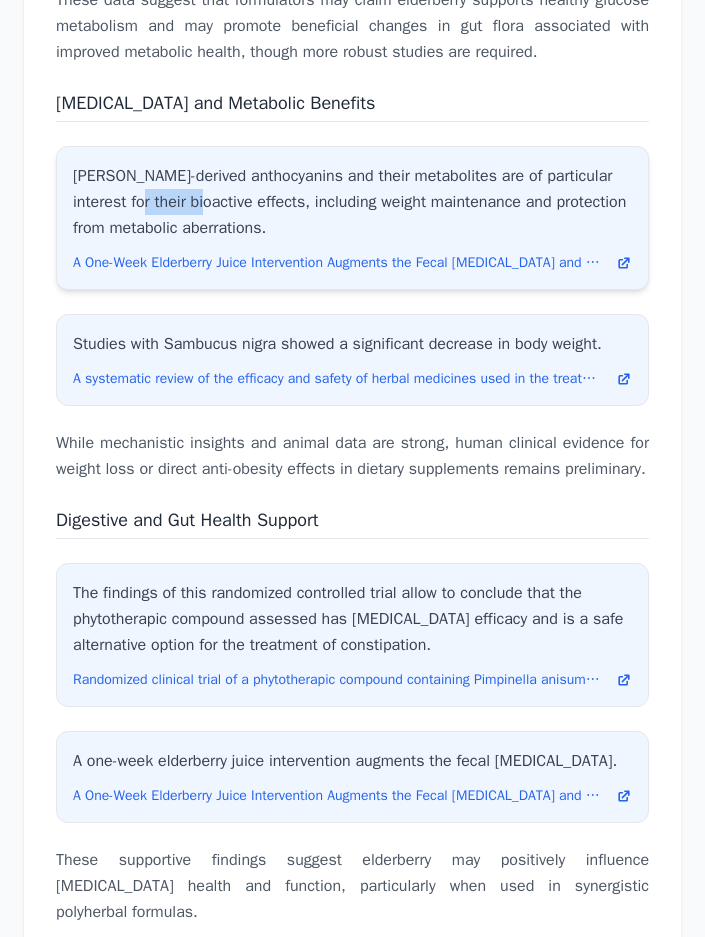 click on "[PERSON_NAME]-derived anthocyanins and their metabolites are of particular interest for their bioactive effects, including weight maintenance and protection from metabolic aberrations." at bounding box center (352, 202) 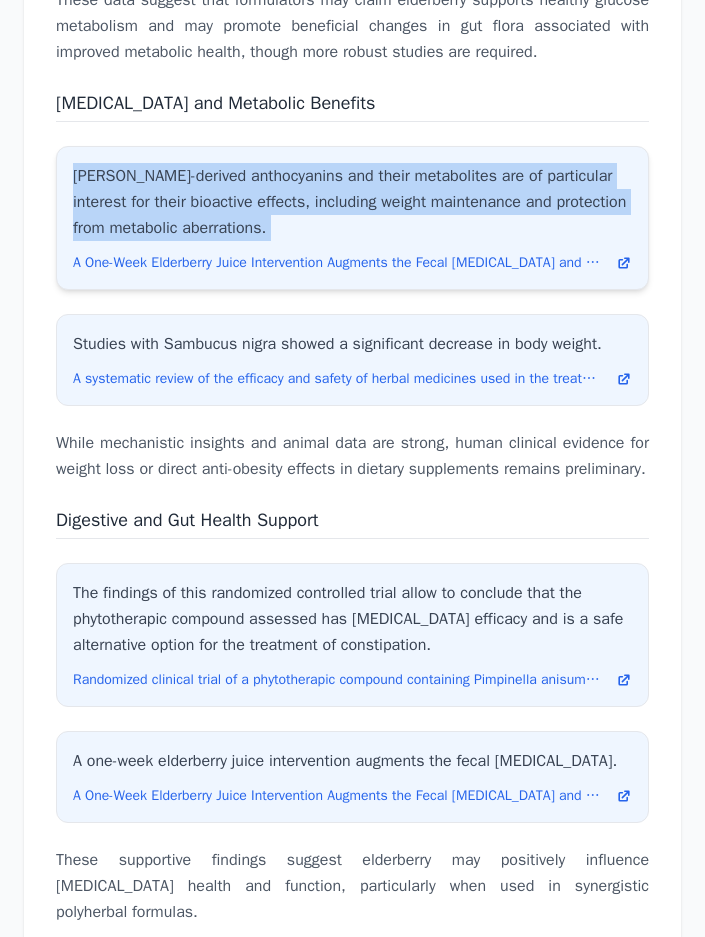 click on "[PERSON_NAME]-derived anthocyanins and their metabolites are of particular interest for their bioactive effects, including weight maintenance and protection from metabolic aberrations." at bounding box center (352, 202) 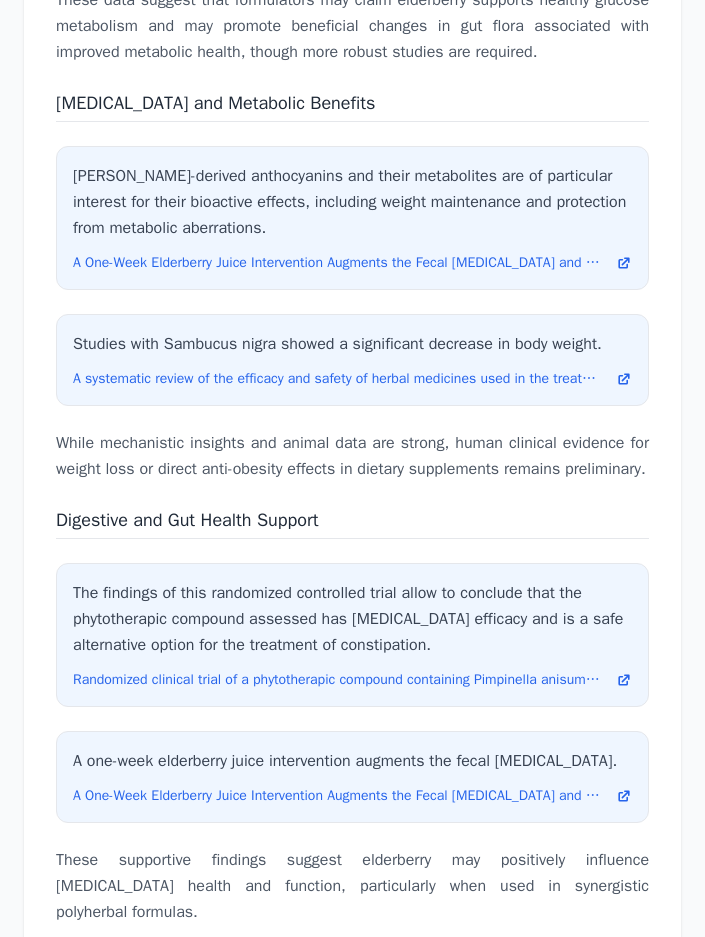 click on "While mechanistic insights and animal data are strong, human clinical evidence for weight loss or direct anti-obesity effects in dietary supplements remains preliminary." at bounding box center [352, 456] 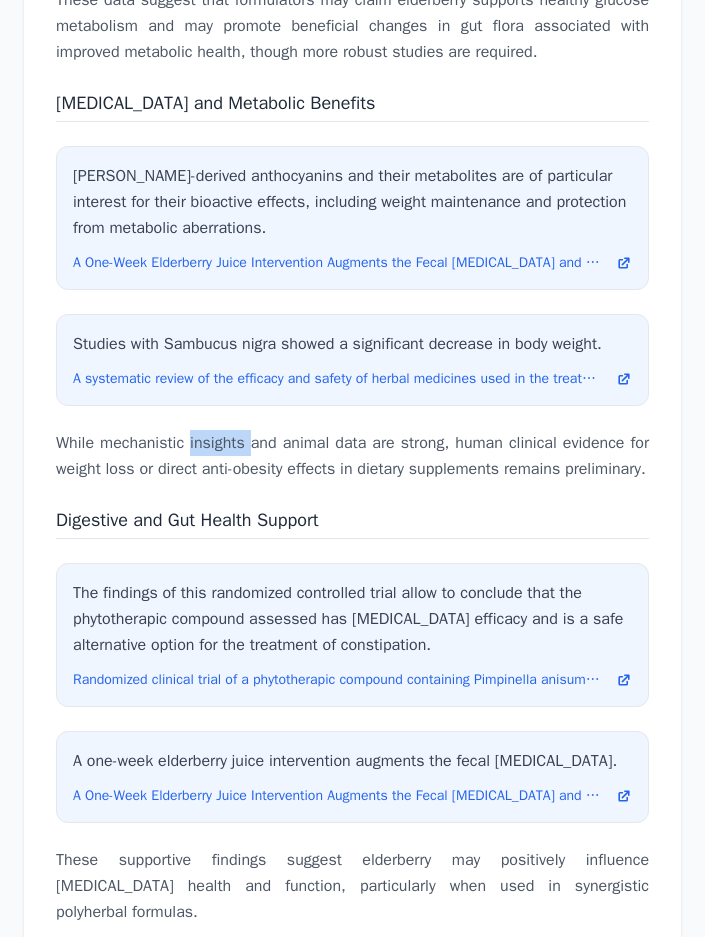 click on "While mechanistic insights and animal data are strong, human clinical evidence for weight loss or direct anti-obesity effects in dietary supplements remains preliminary." at bounding box center (352, 456) 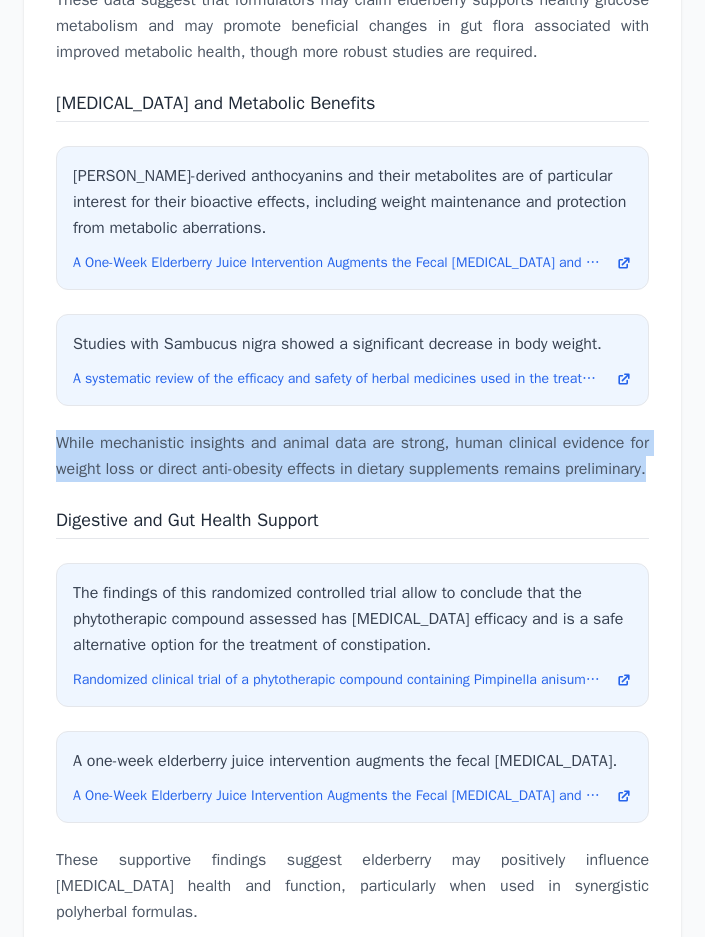 click on "While mechanistic insights and animal data are strong, human clinical evidence for weight loss or direct anti-obesity effects in dietary supplements remains preliminary." at bounding box center [352, 456] 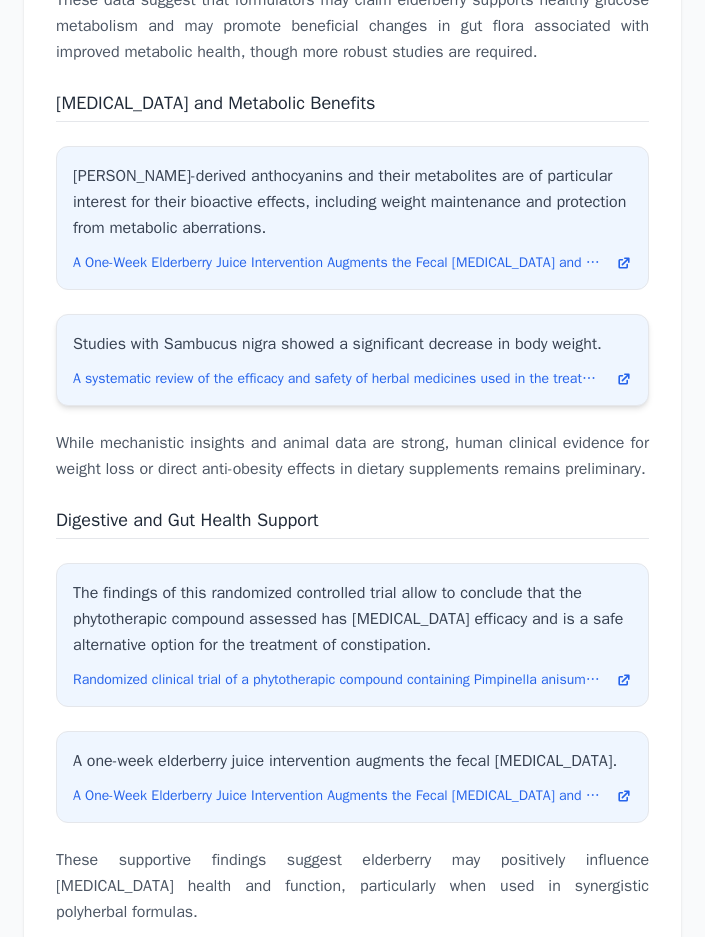 click on "Studies with Sambucus nigra showed a significant decrease in body weight." at bounding box center [352, 344] 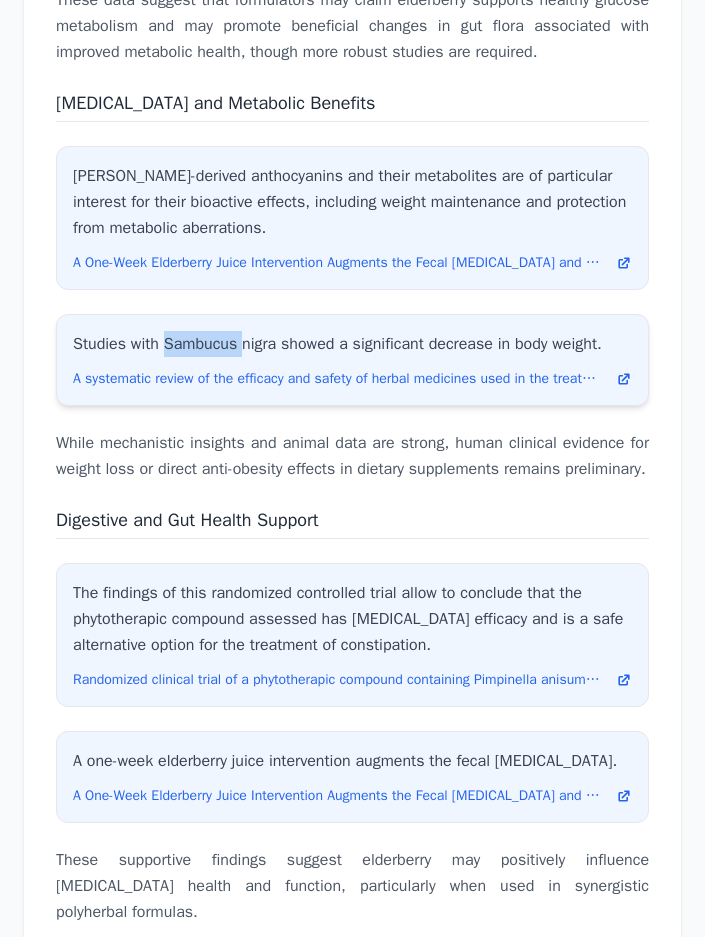 click on "Studies with Sambucus nigra showed a significant decrease in body weight." at bounding box center [352, 344] 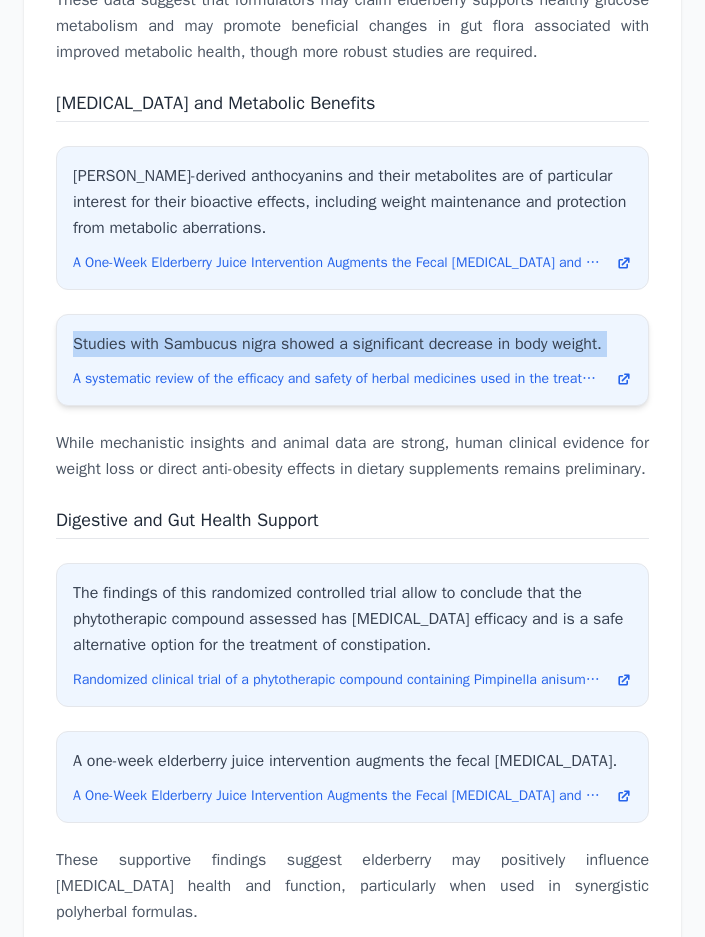 click on "Studies with Sambucus nigra showed a significant decrease in body weight." at bounding box center (352, 344) 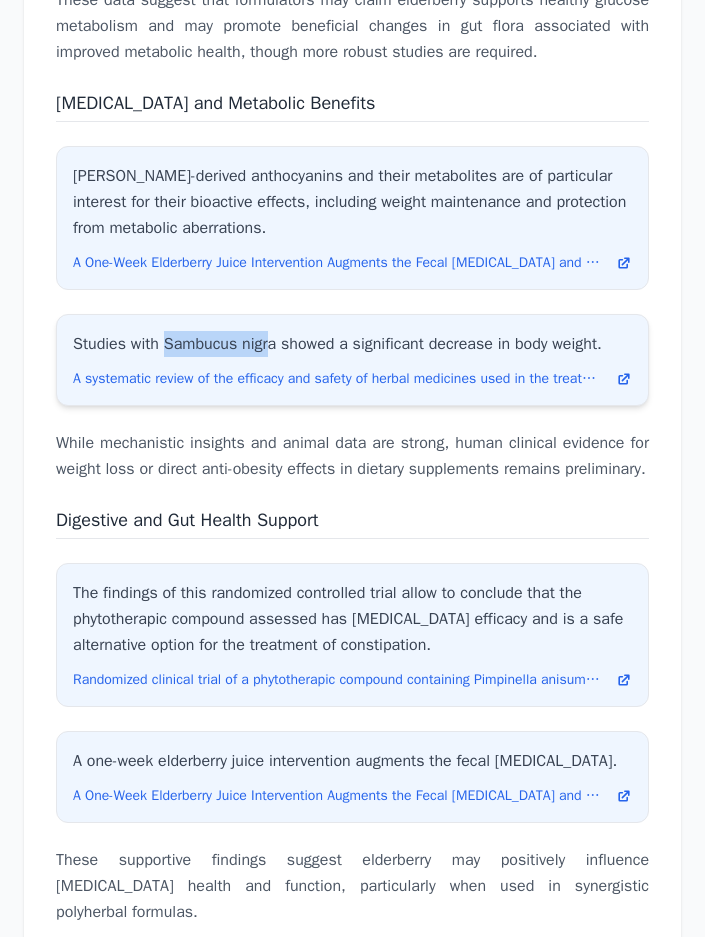 drag, startPoint x: 169, startPoint y: 334, endPoint x: 274, endPoint y: 335, distance: 105.00476 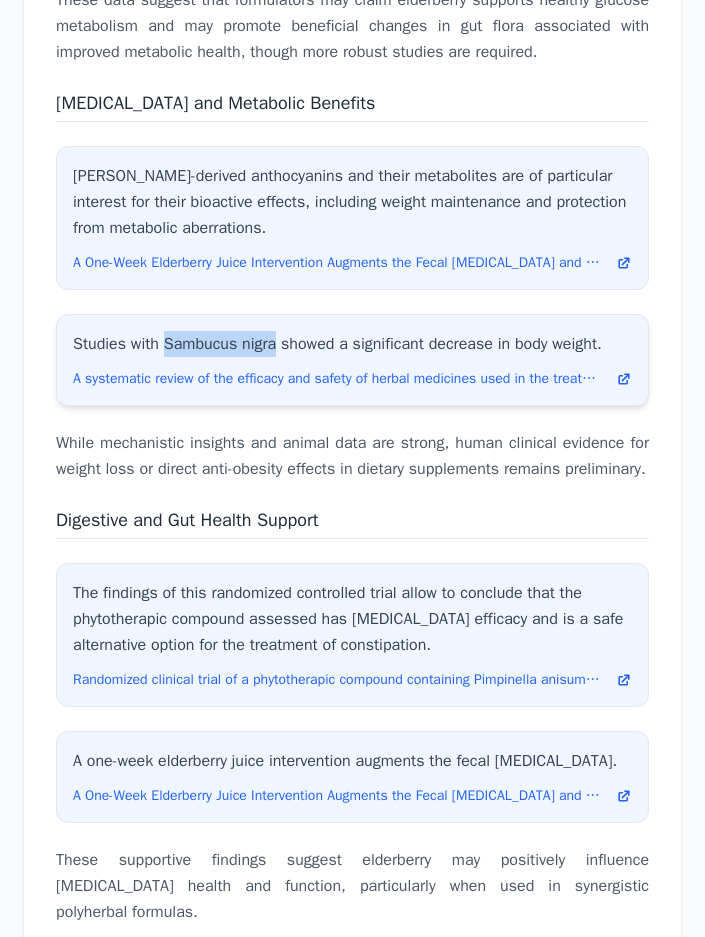 click on "Studies with Sambucus nigra showed a significant decrease in body weight." at bounding box center (352, 344) 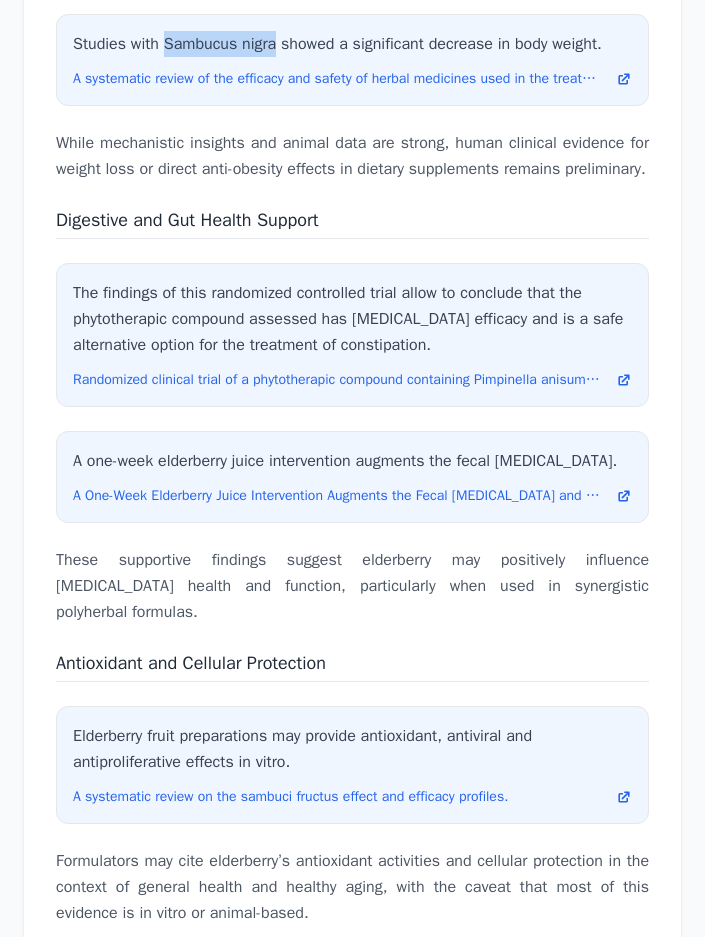 scroll, scrollTop: 7742, scrollLeft: 0, axis: vertical 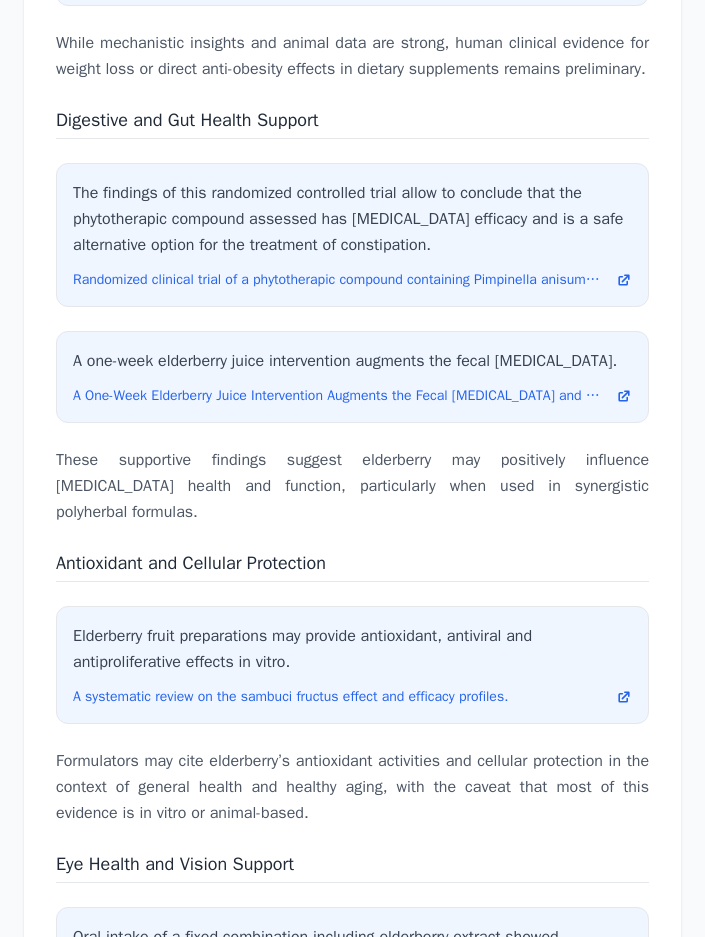 click on "Digestive and Gut Health Support" at bounding box center [187, 120] 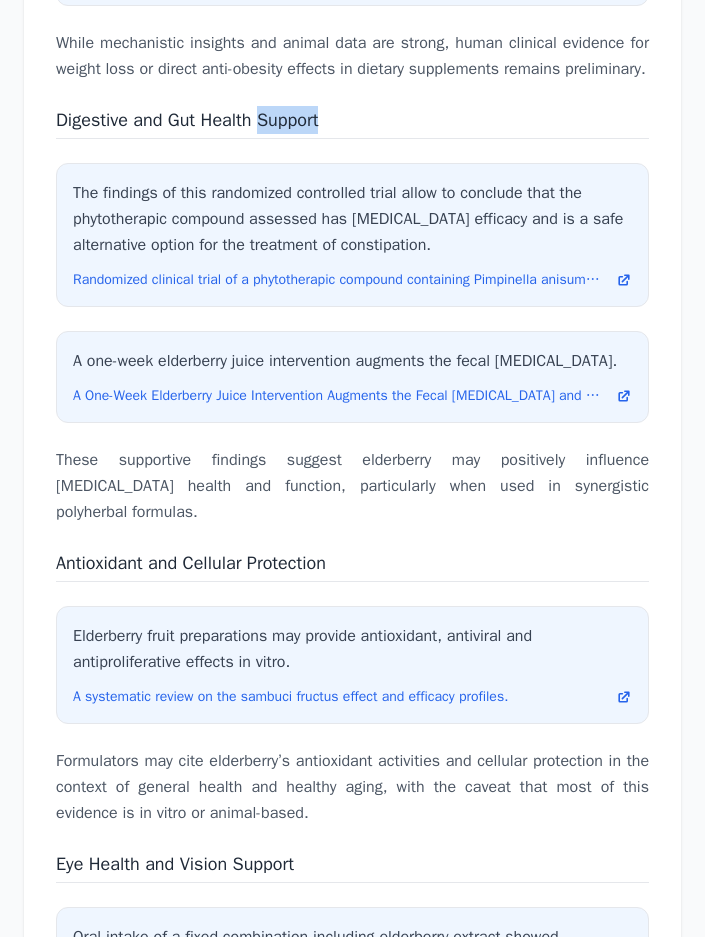 click on "Digestive and Gut Health Support" at bounding box center [187, 120] 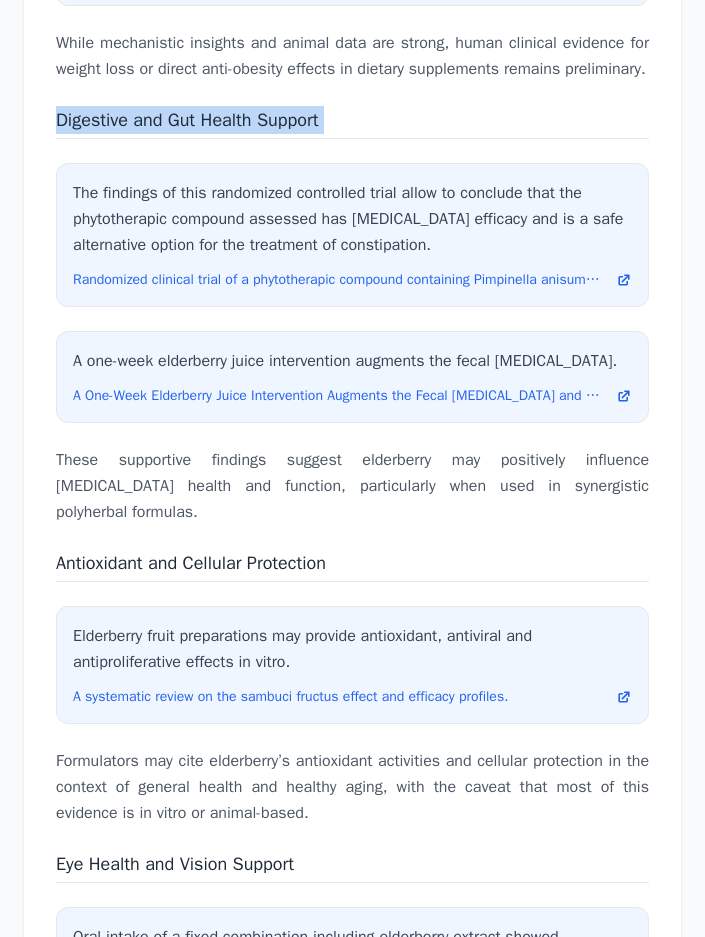 click on "Digestive and Gut Health Support" at bounding box center [187, 120] 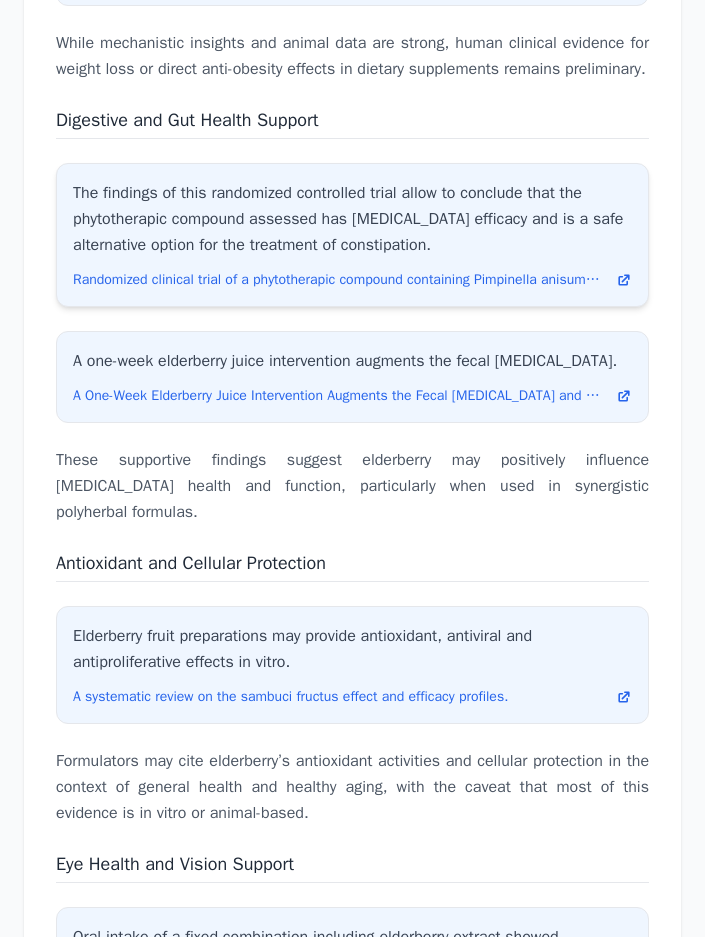 click on "The findings of this randomized controlled trial allow to conclude that the phytotherapic compound assessed has [MEDICAL_DATA] efficacy and is a safe alternative option for the treatment of constipation." at bounding box center (352, 219) 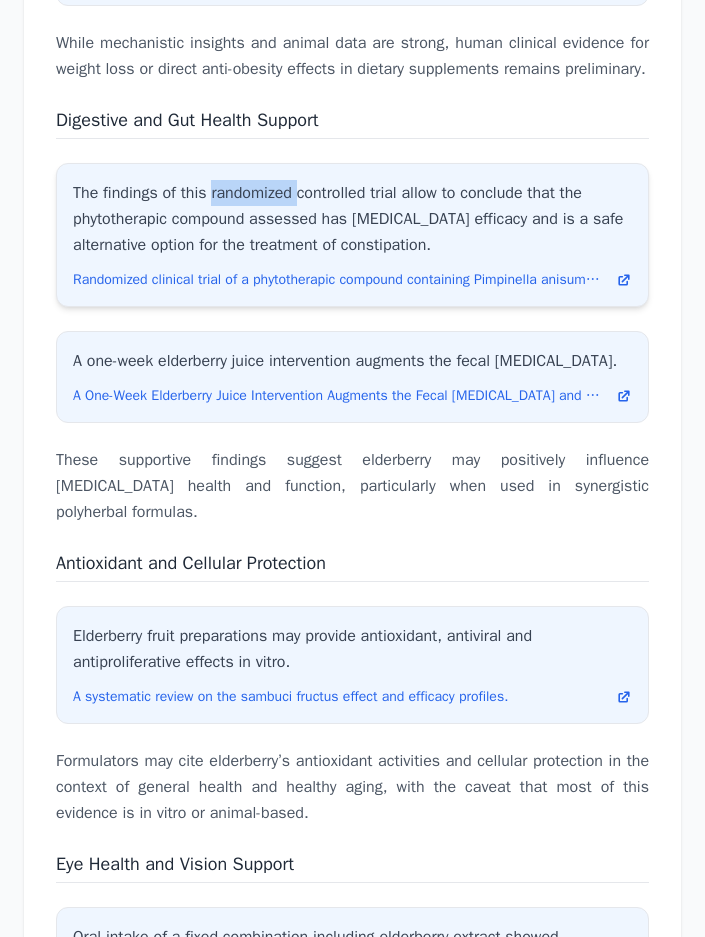 click on "The findings of this randomized controlled trial allow to conclude that the phytotherapic compound assessed has [MEDICAL_DATA] efficacy and is a safe alternative option for the treatment of constipation." at bounding box center (352, 219) 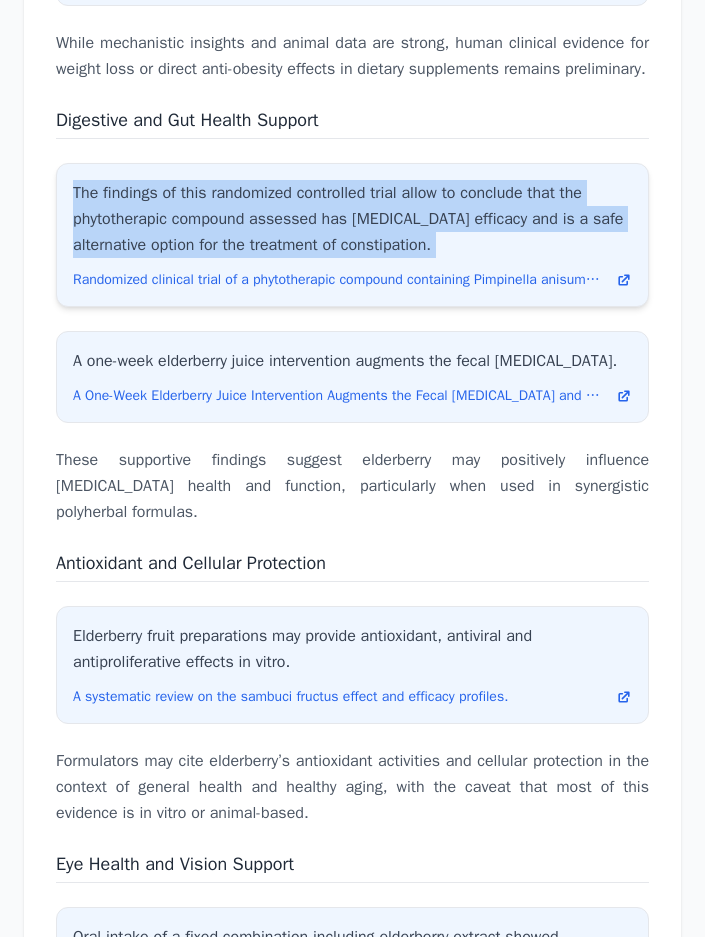 click on "The findings of this randomized controlled trial allow to conclude that the phytotherapic compound assessed has [MEDICAL_DATA] efficacy and is a safe alternative option for the treatment of constipation." at bounding box center [352, 219] 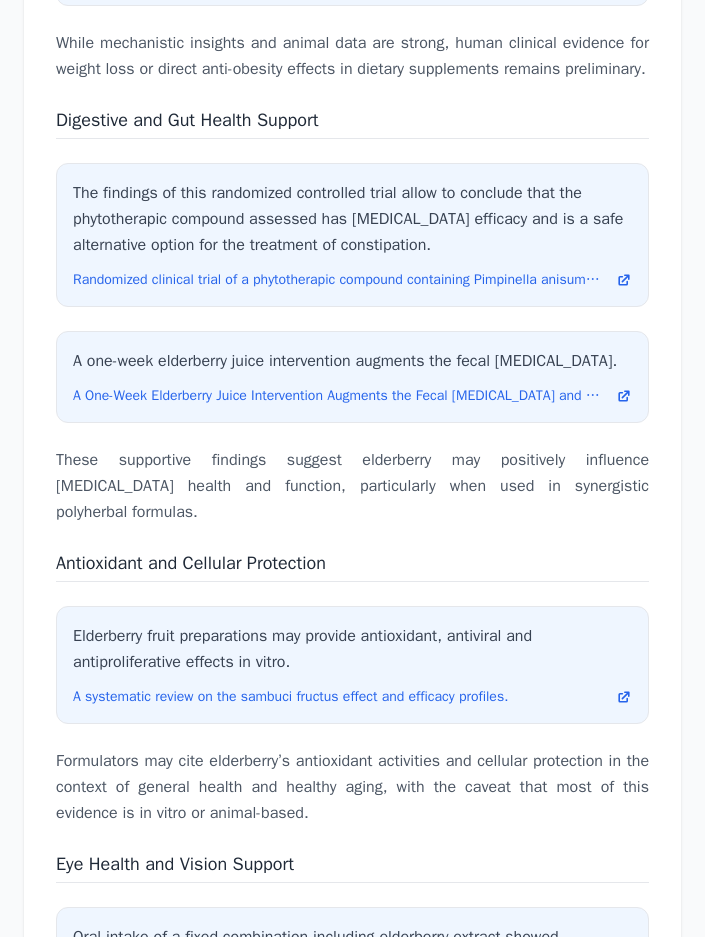click on "These supportive findings suggest elderberry may positively influence [MEDICAL_DATA] health and function, particularly when used in synergistic polyherbal formulas." at bounding box center [352, 486] 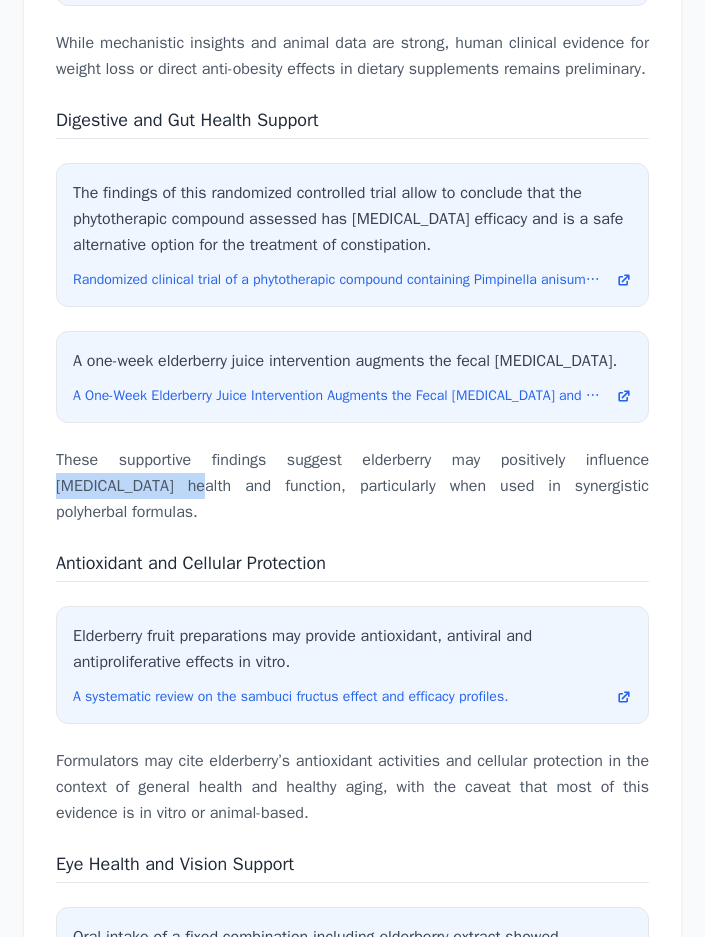 click on "These supportive findings suggest elderberry may positively influence [MEDICAL_DATA] health and function, particularly when used in synergistic polyherbal formulas." at bounding box center (352, 486) 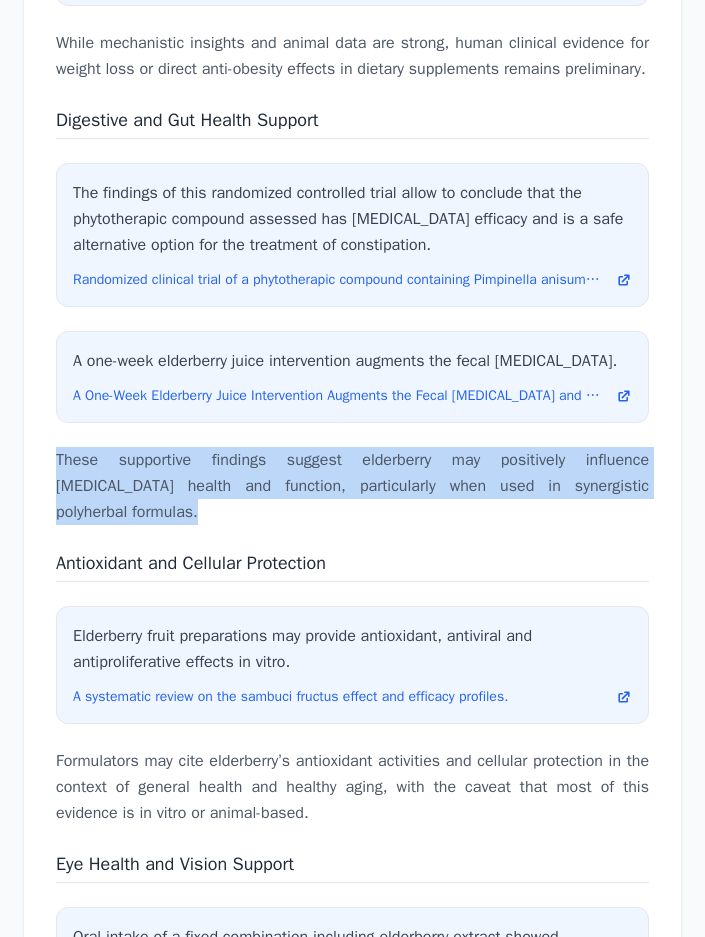 click on "These supportive findings suggest elderberry may positively influence [MEDICAL_DATA] health and function, particularly when used in synergistic polyherbal formulas." at bounding box center (352, 486) 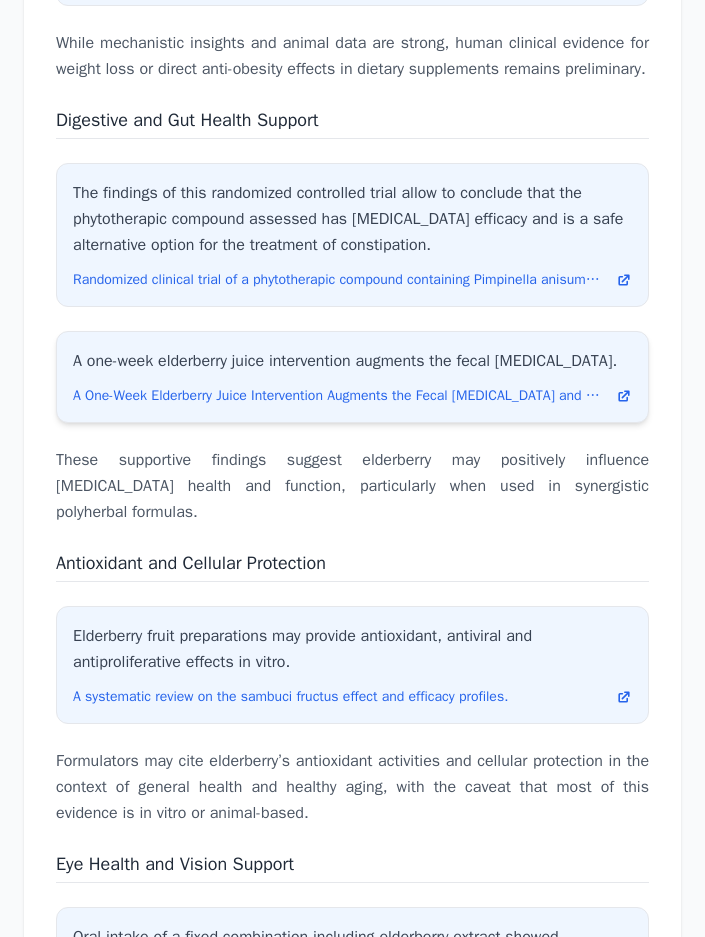 click on "A one-week elderberry juice intervention augments the fecal [MEDICAL_DATA]." at bounding box center (352, 361) 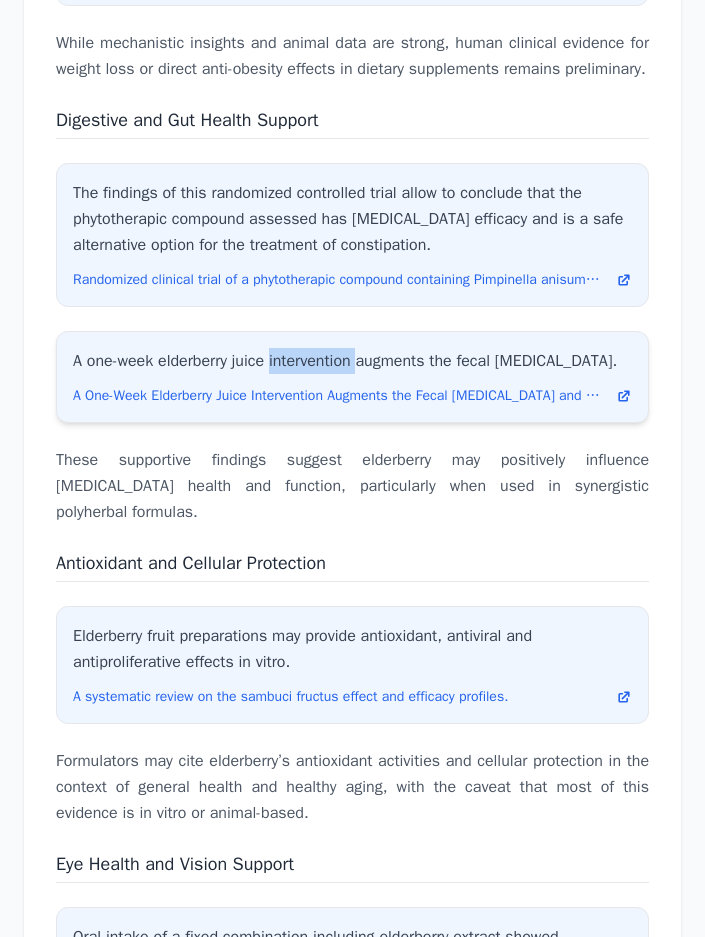 click on "A one-week elderberry juice intervention augments the fecal [MEDICAL_DATA]." at bounding box center [352, 361] 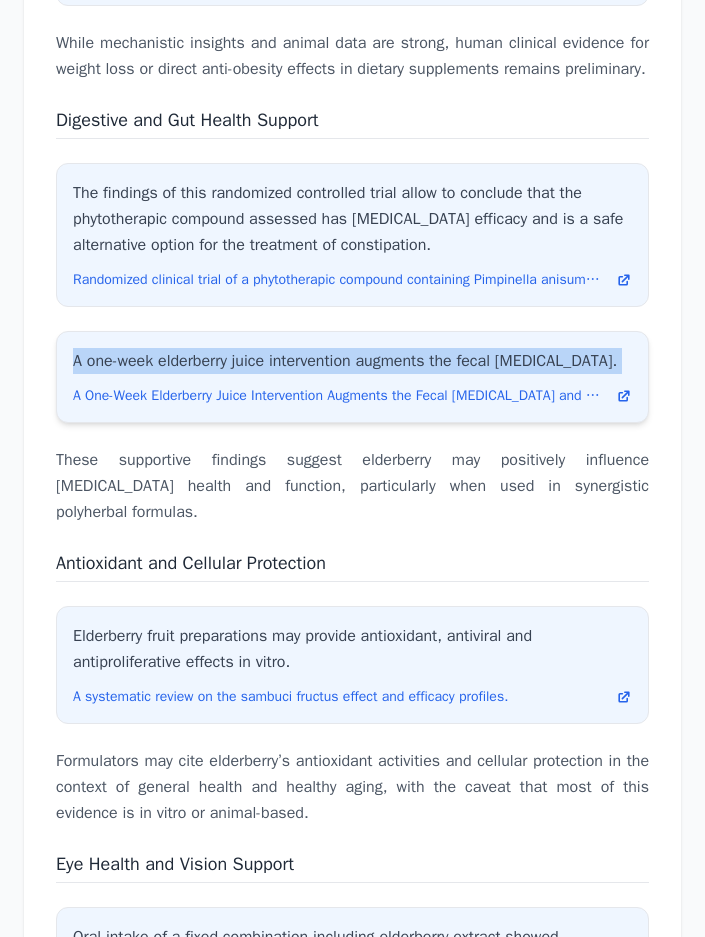 click on "A one-week elderberry juice intervention augments the fecal [MEDICAL_DATA]." at bounding box center (352, 361) 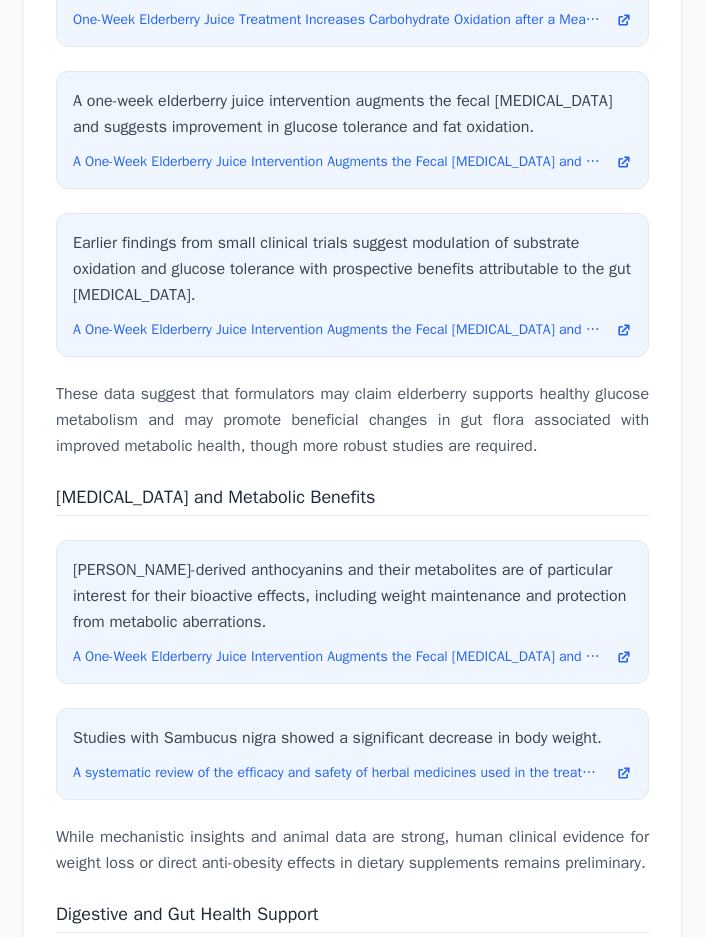 scroll, scrollTop: 6742, scrollLeft: 0, axis: vertical 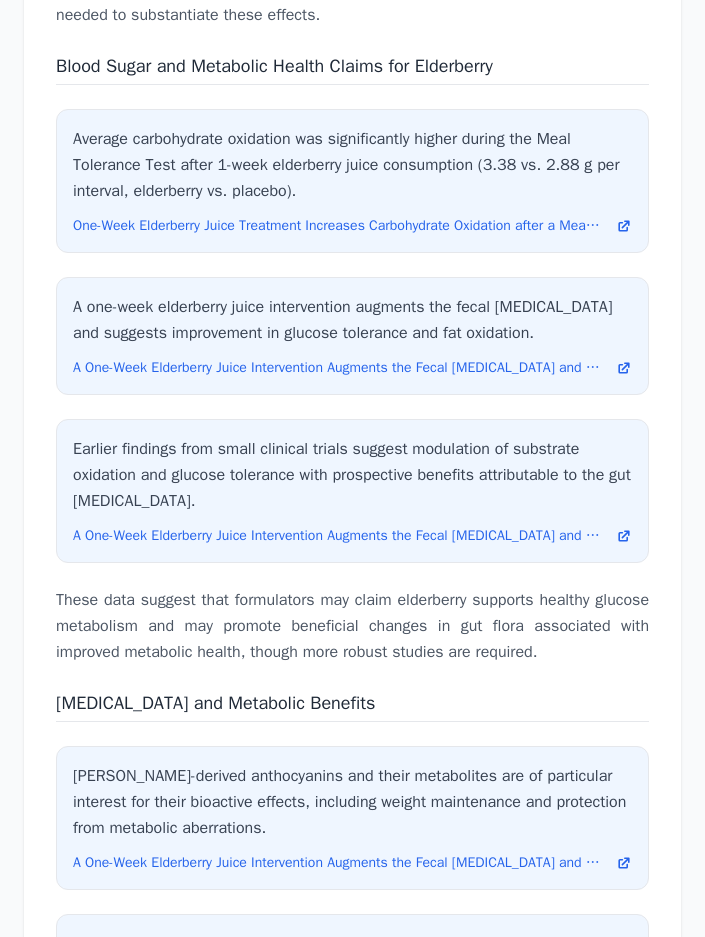 click on "Blood Sugar and Metabolic Health Claims for Elderberry" at bounding box center (274, 66) 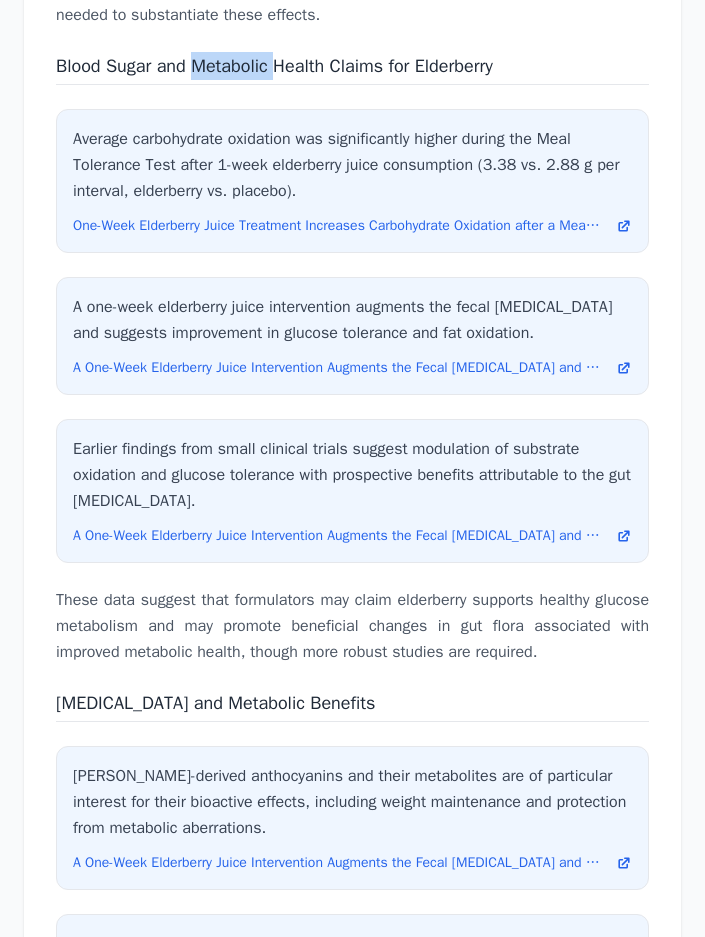 click on "Blood Sugar and Metabolic Health Claims for Elderberry" at bounding box center [274, 66] 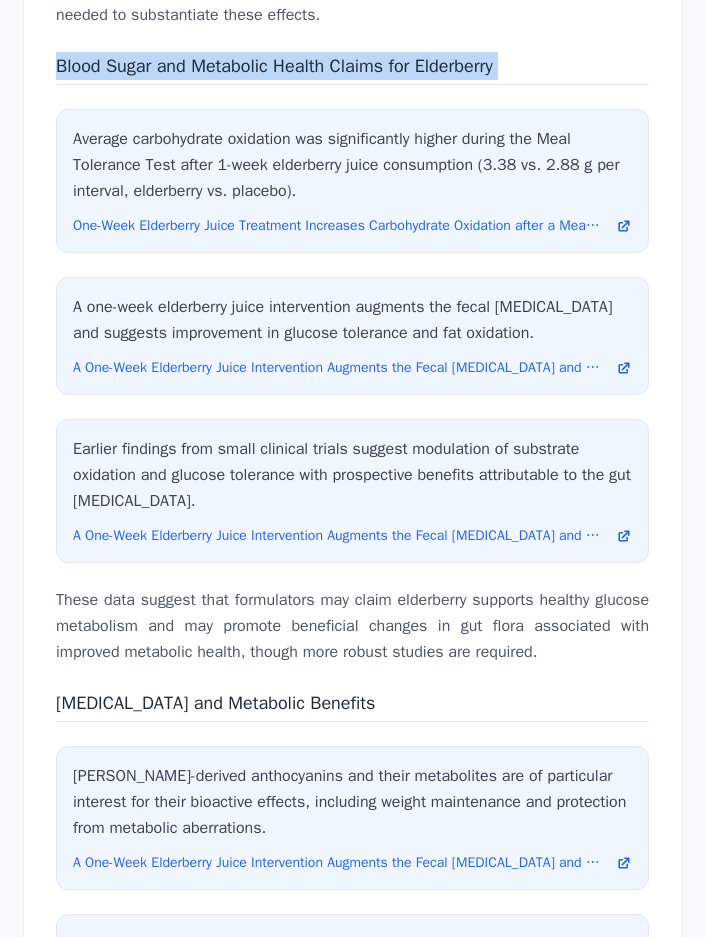 click on "Blood Sugar and Metabolic Health Claims for Elderberry" at bounding box center [274, 66] 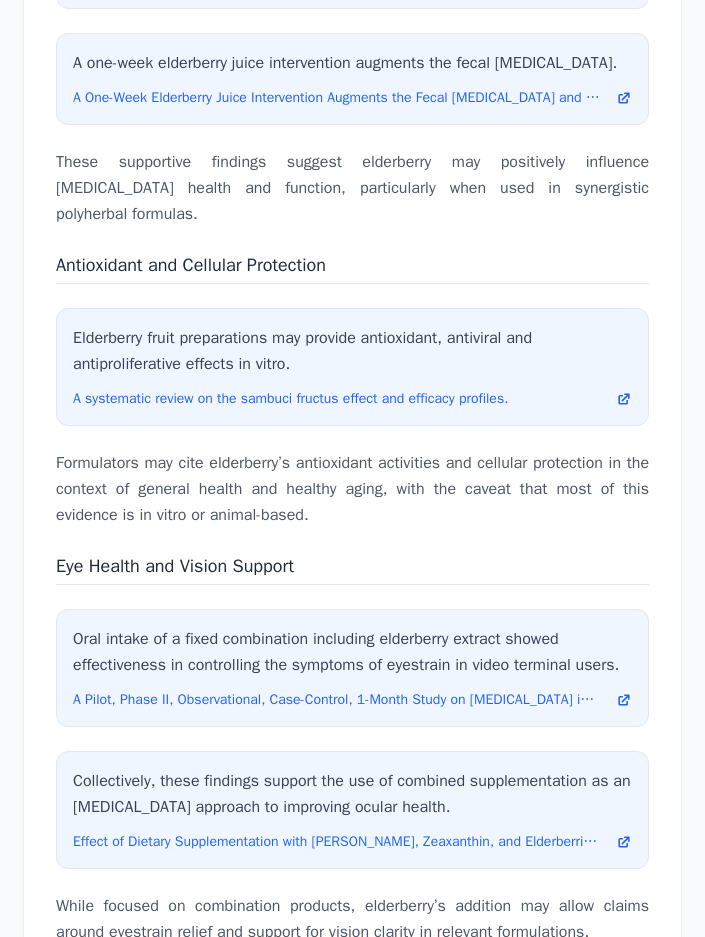 scroll, scrollTop: 8042, scrollLeft: 0, axis: vertical 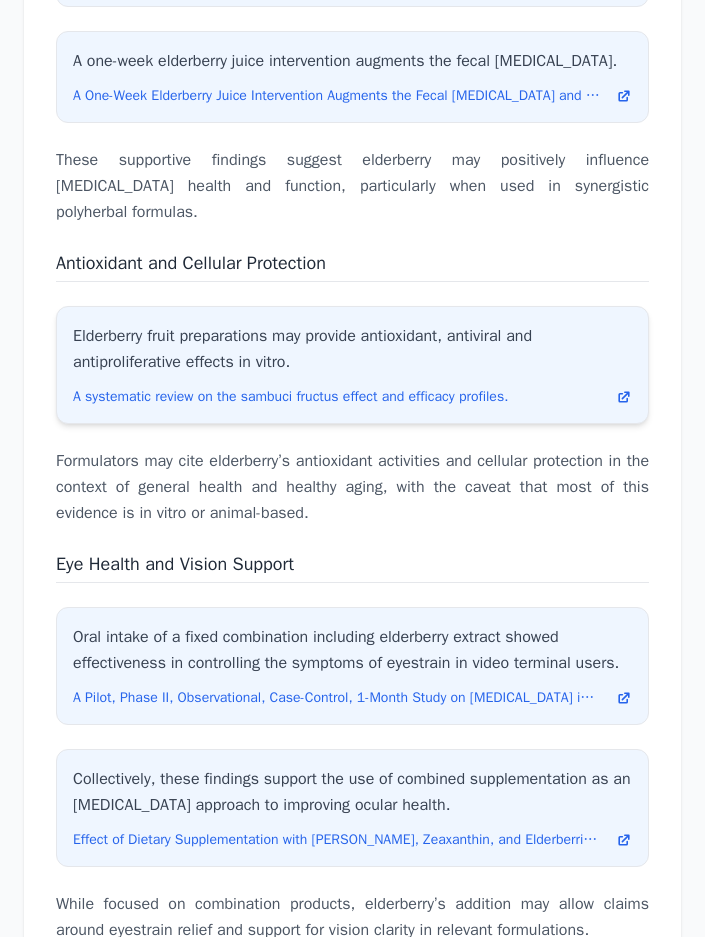 click on "Elderberry fruit preparations may provide antioxidant, antiviral and antiproliferative effects in vitro." at bounding box center [352, 349] 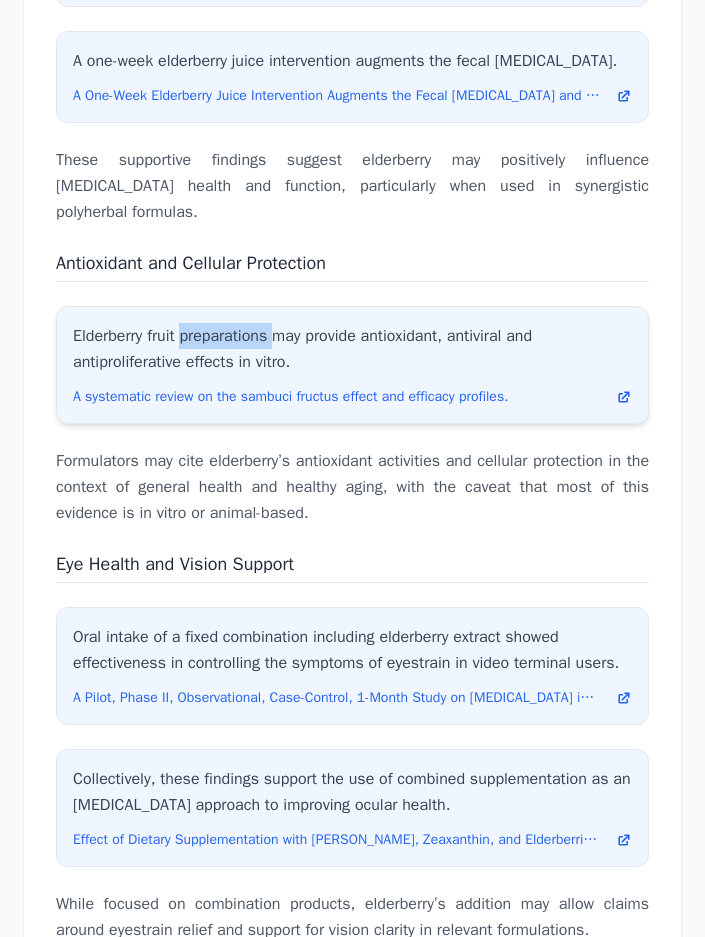 click on "Elderberry fruit preparations may provide antioxidant, antiviral and antiproliferative effects in vitro." at bounding box center (352, 349) 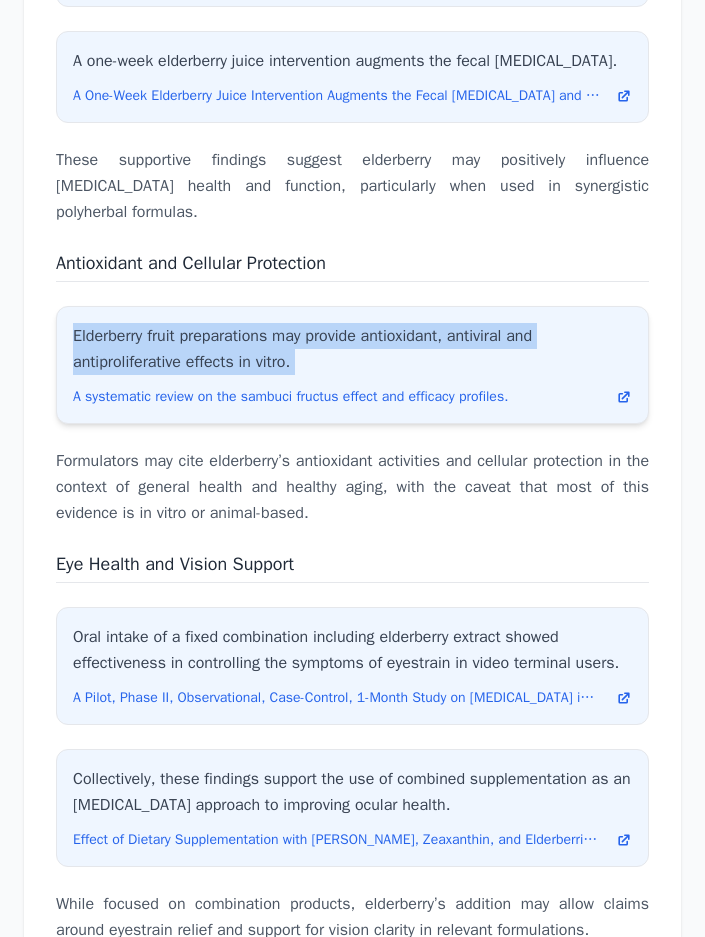 click on "Elderberry fruit preparations may provide antioxidant, antiviral and antiproliferative effects in vitro." at bounding box center [352, 349] 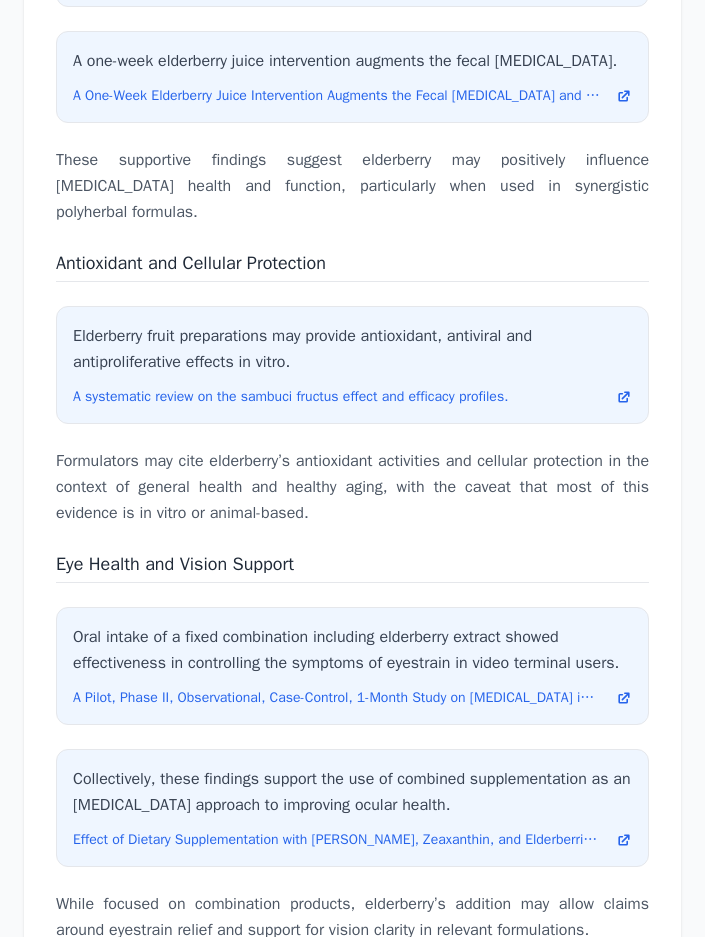 click on "Antioxidant and Cellular Protection" at bounding box center (191, 263) 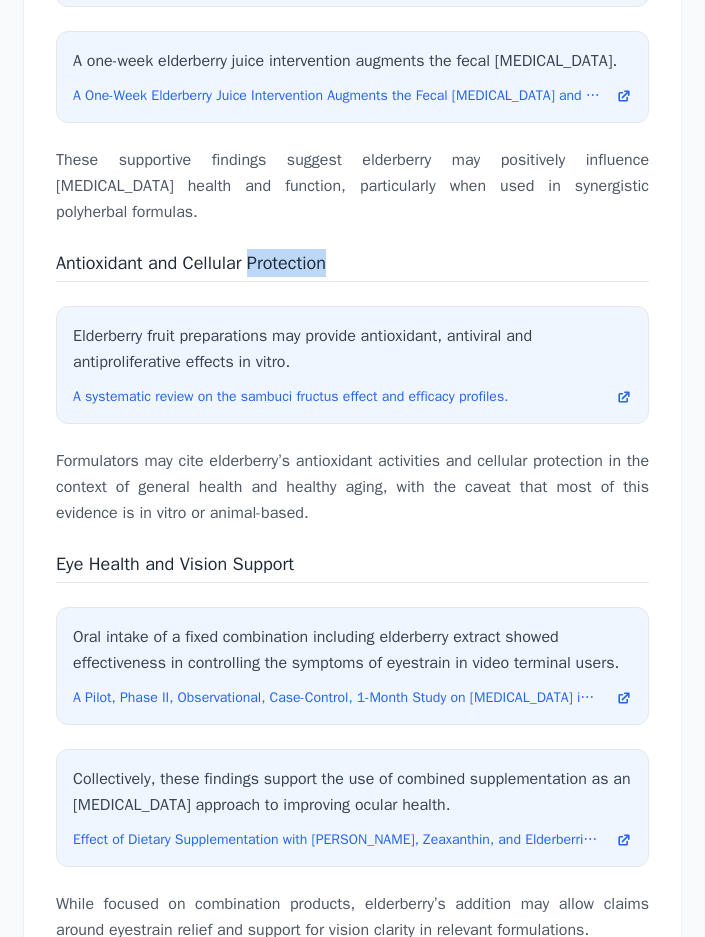 click on "Antioxidant and Cellular Protection" at bounding box center [191, 263] 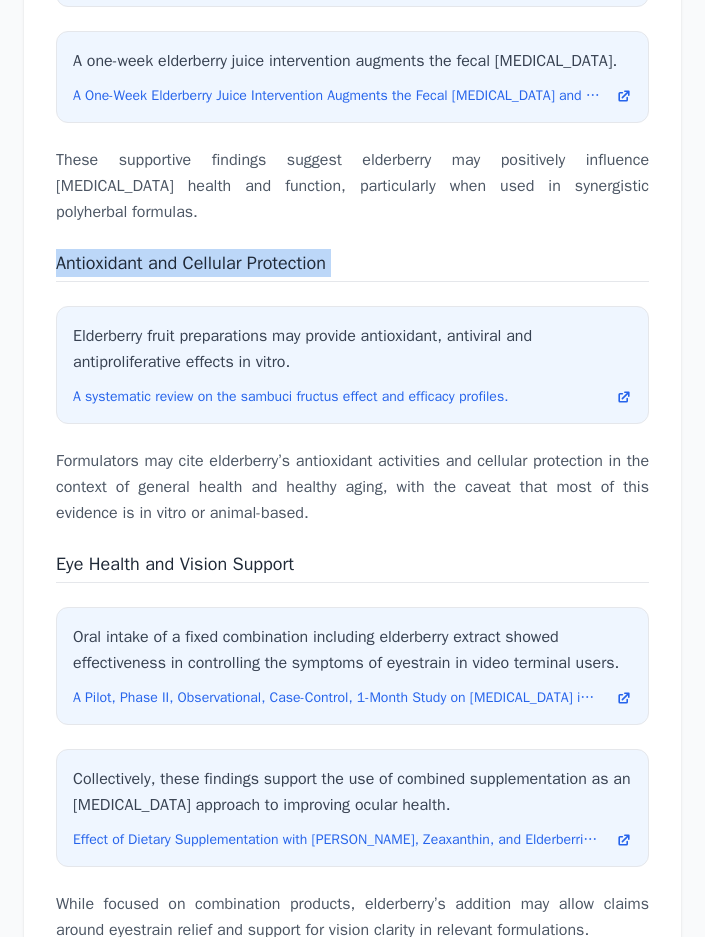 click on "Antioxidant and Cellular Protection" at bounding box center [191, 263] 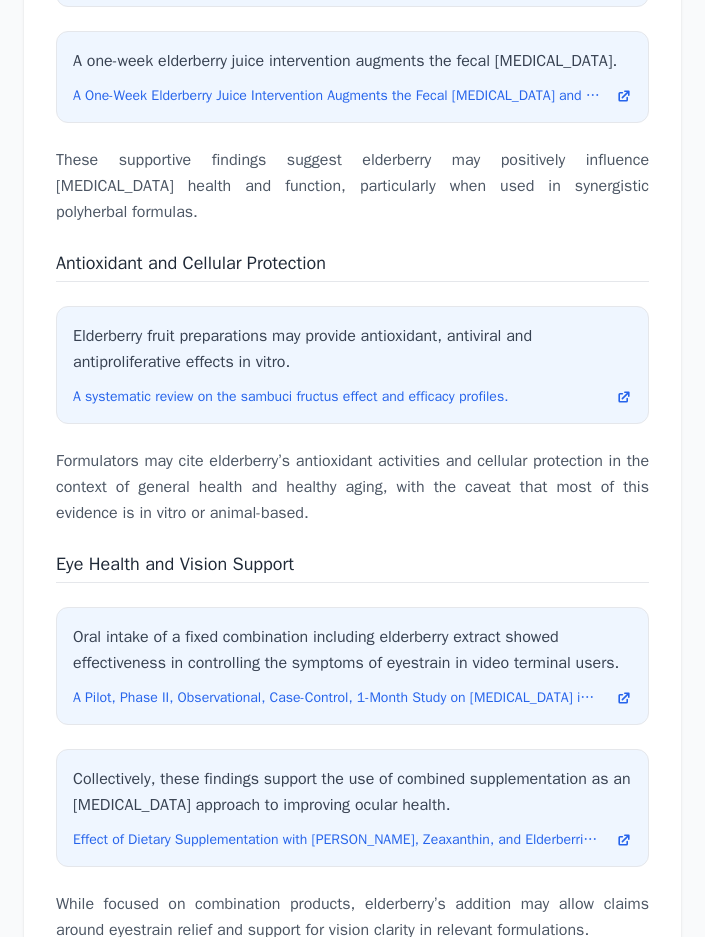 click on "Antioxidant and Cellular Protection" at bounding box center [191, 263] 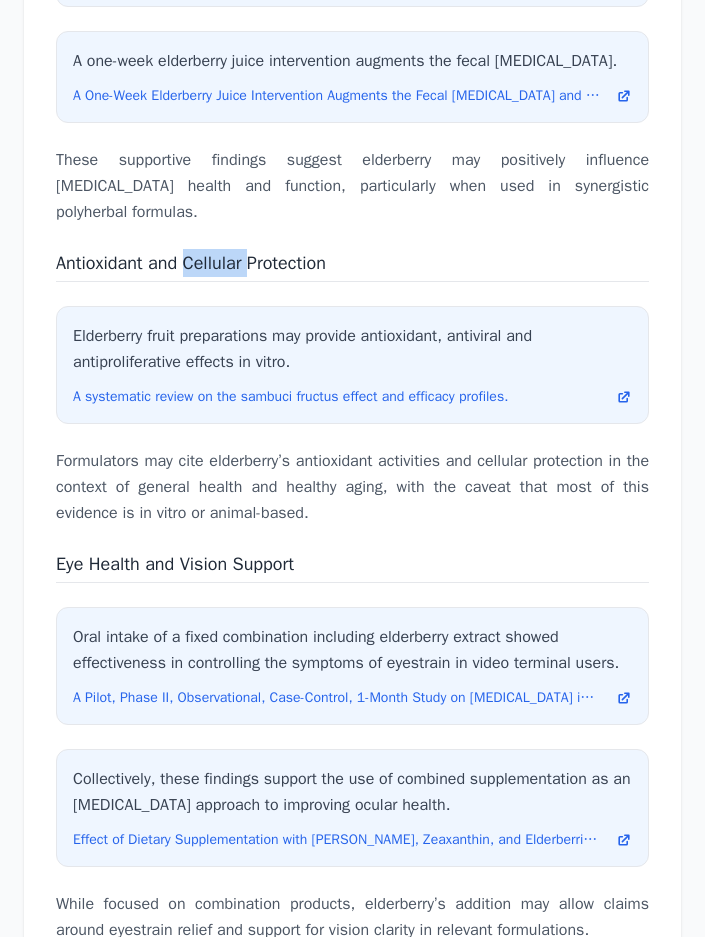 click on "Antioxidant and Cellular Protection" at bounding box center [191, 263] 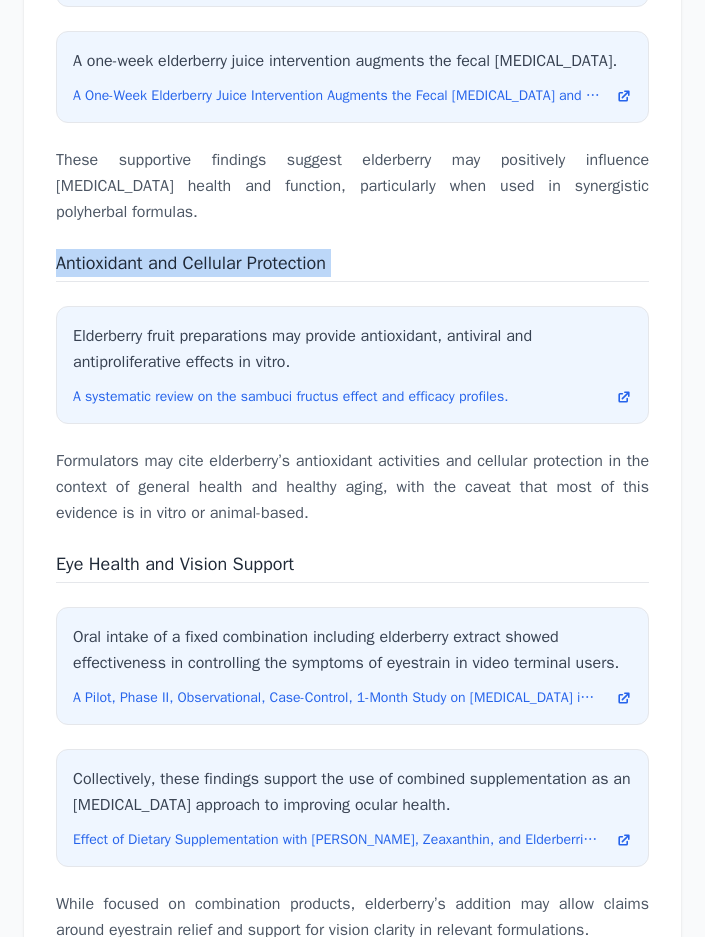 click on "Antioxidant and Cellular Protection" at bounding box center (191, 263) 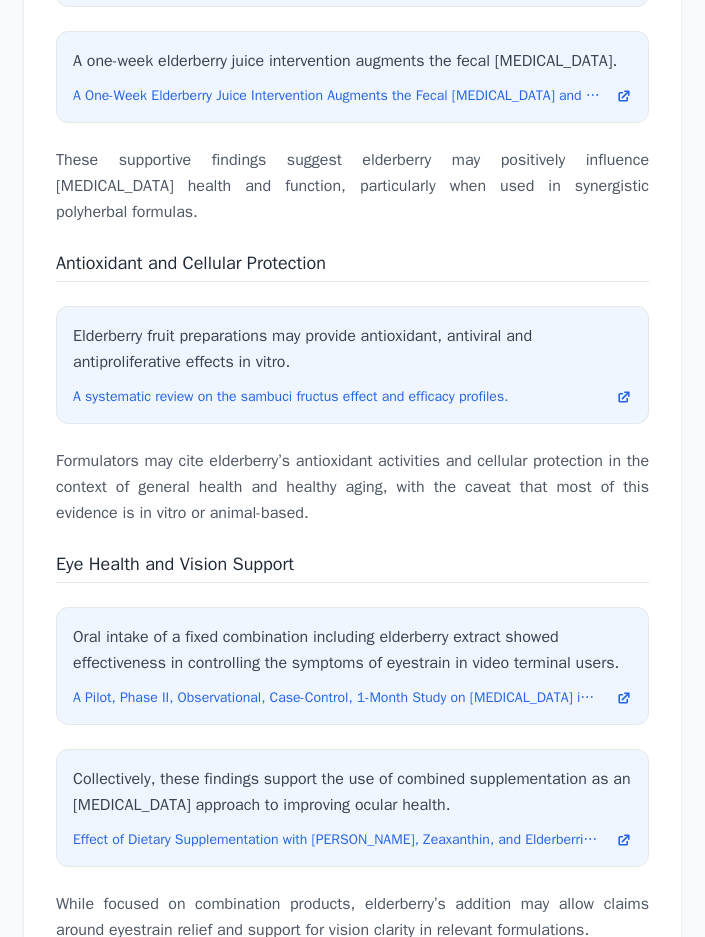 click on "Formulators may cite elderberry’s antioxidant activities and cellular protection in the context of general health and healthy aging, with the caveat that most of this evidence is in vitro or animal-based." at bounding box center (352, 487) 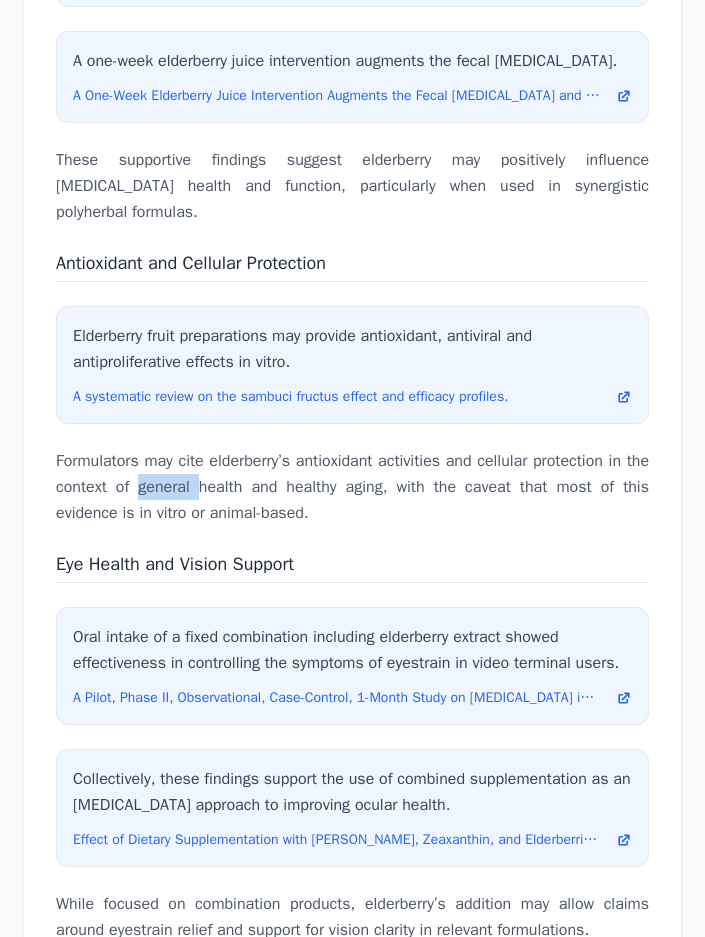 click on "Formulators may cite elderberry’s antioxidant activities and cellular protection in the context of general health and healthy aging, with the caveat that most of this evidence is in vitro or animal-based." at bounding box center (352, 487) 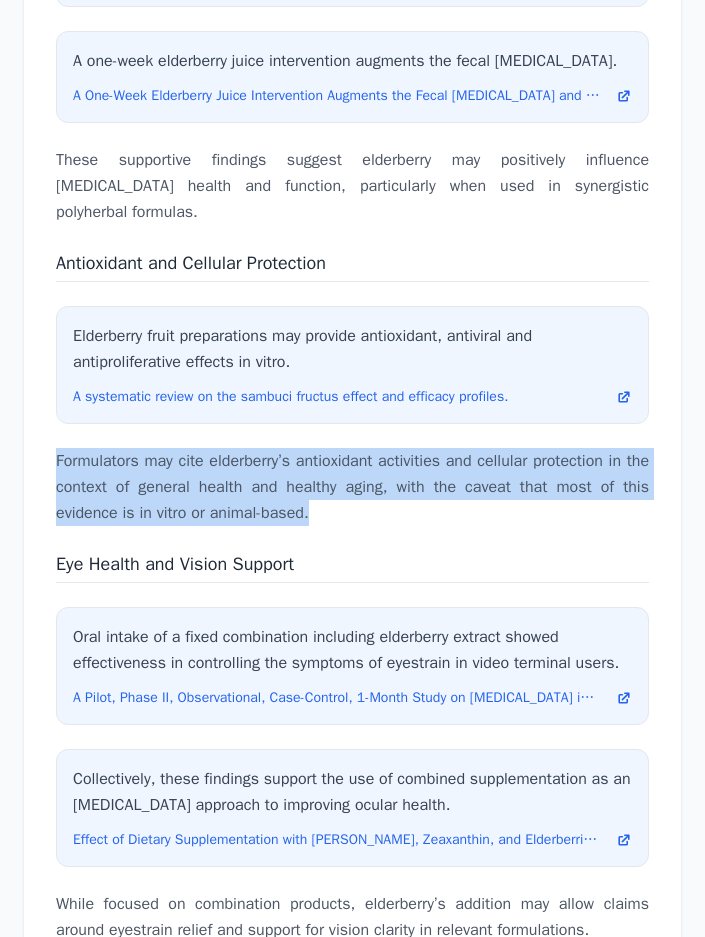 click on "Formulators may cite elderberry’s antioxidant activities and cellular protection in the context of general health and healthy aging, with the caveat that most of this evidence is in vitro or animal-based." at bounding box center (352, 487) 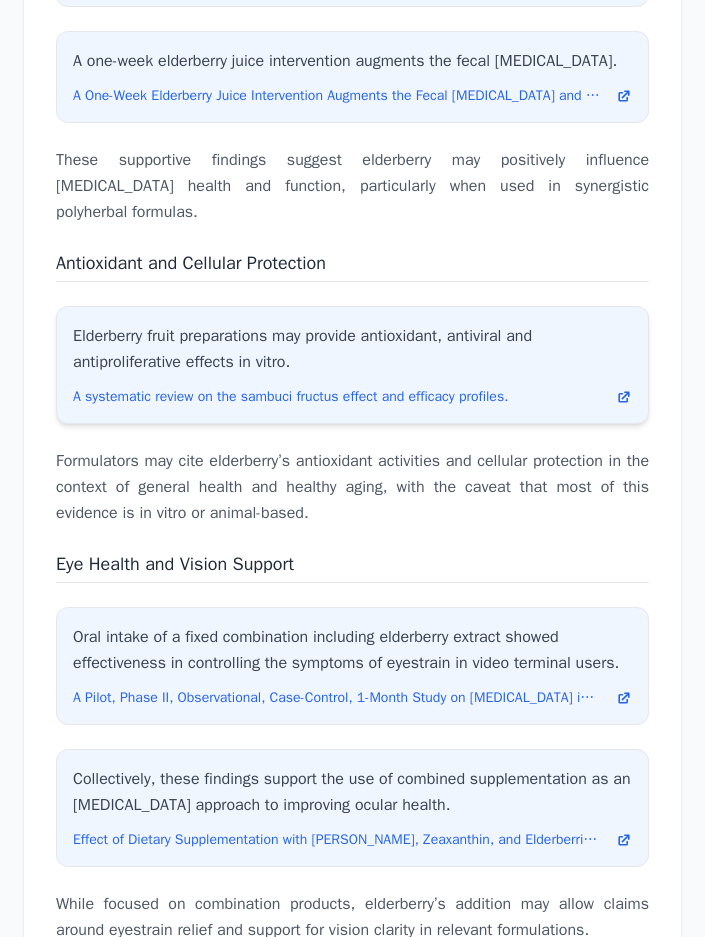 click on "Elderberry fruit preparations may provide antioxidant, antiviral and antiproliferative effects in vitro." at bounding box center [352, 349] 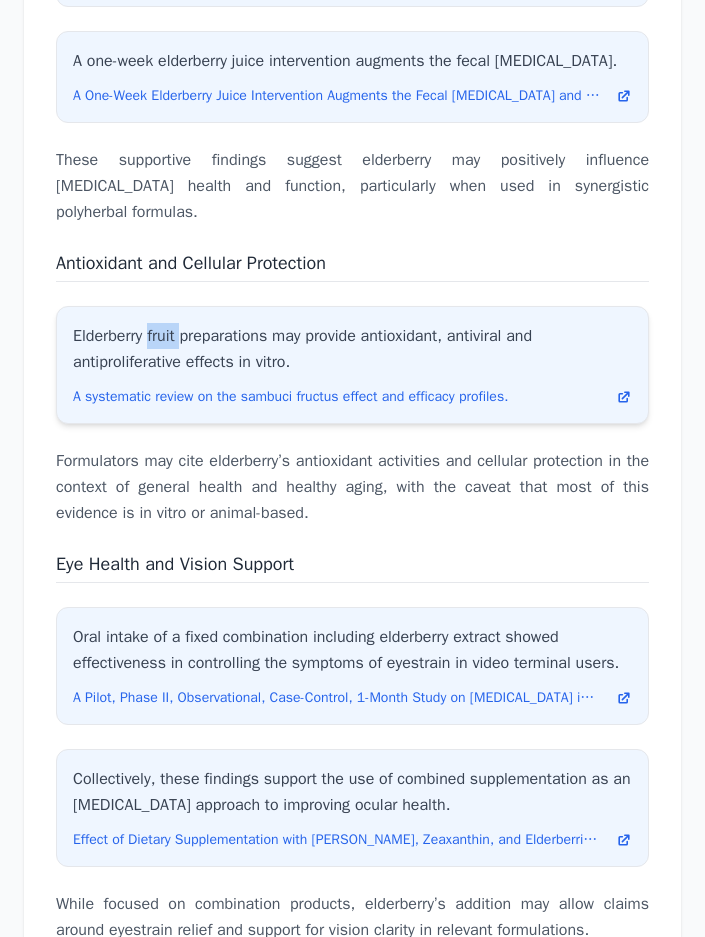 click on "Elderberry fruit preparations may provide antioxidant, antiviral and antiproliferative effects in vitro." at bounding box center [352, 349] 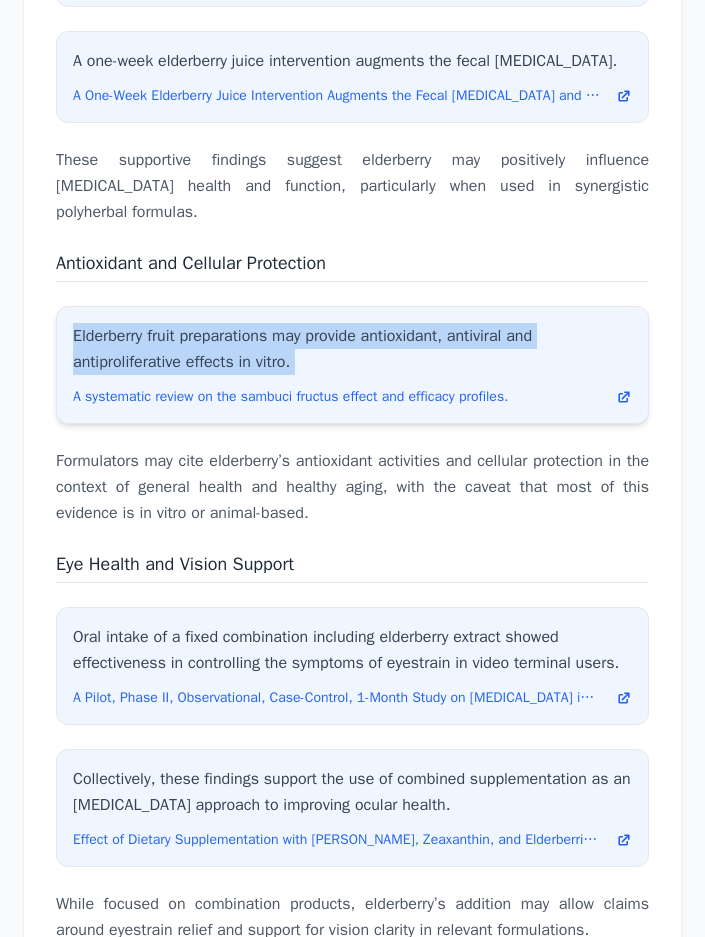 click on "Elderberry fruit preparations may provide antioxidant, antiviral and antiproliferative effects in vitro." at bounding box center [352, 349] 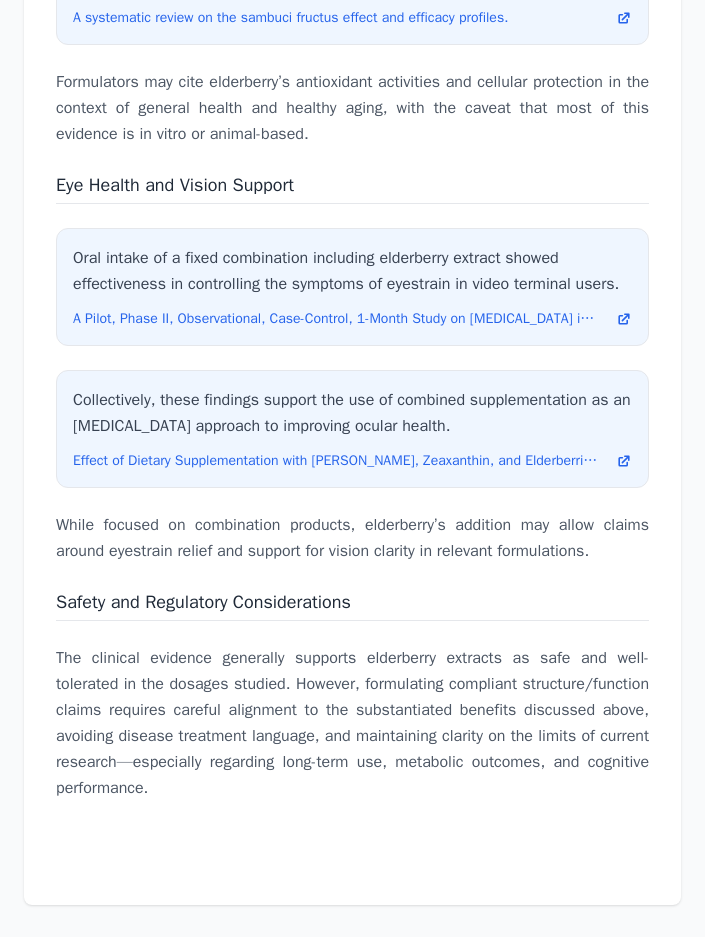 scroll, scrollTop: 8342, scrollLeft: 0, axis: vertical 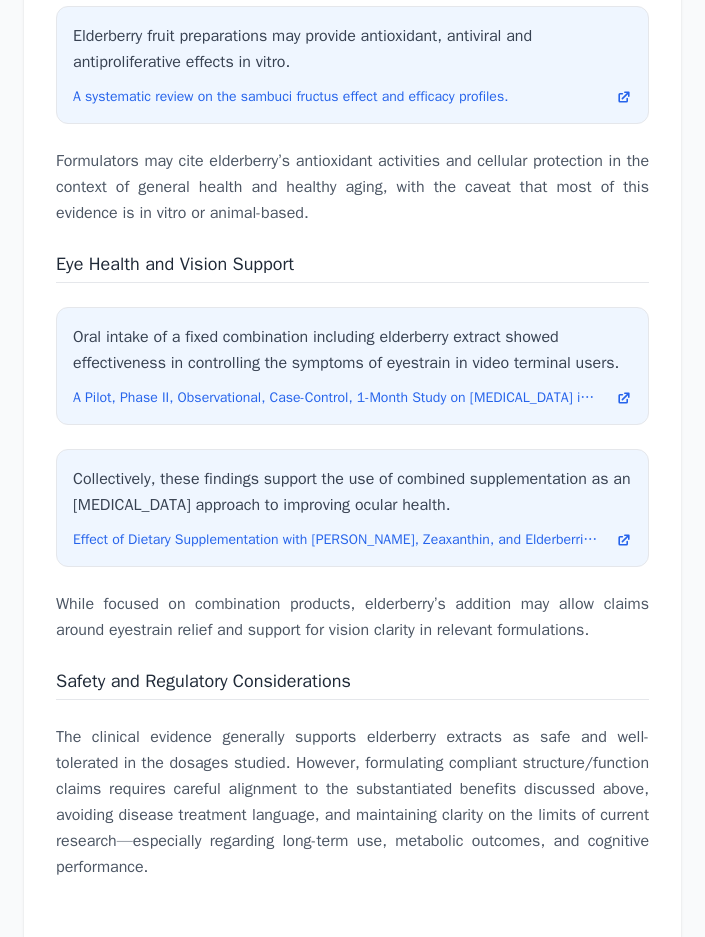 click on "Eye Health and Vision Support" at bounding box center [175, 264] 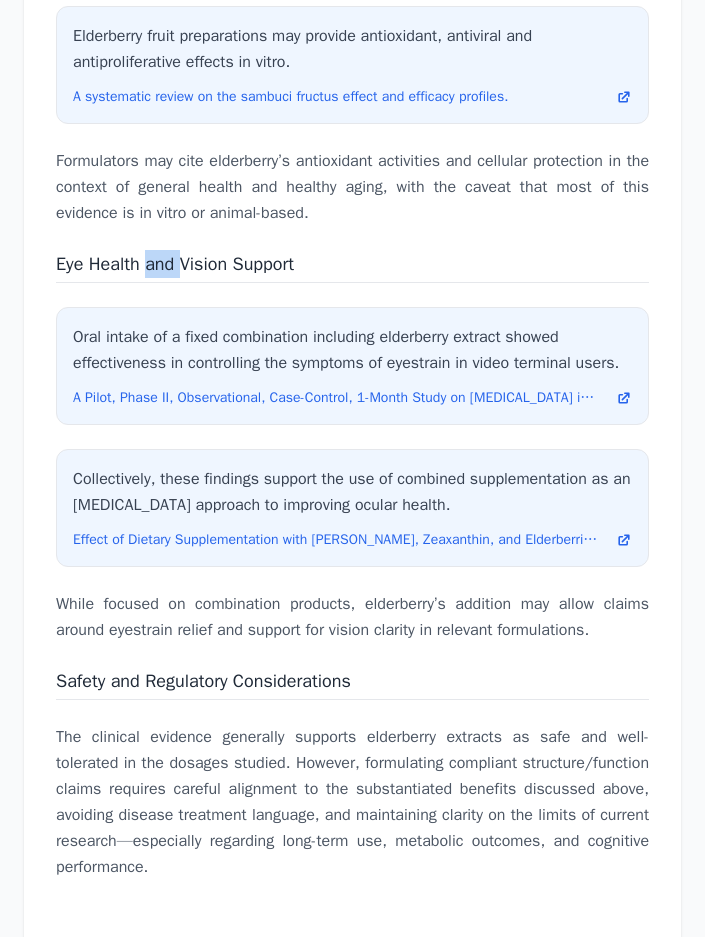 click on "Eye Health and Vision Support" at bounding box center [175, 264] 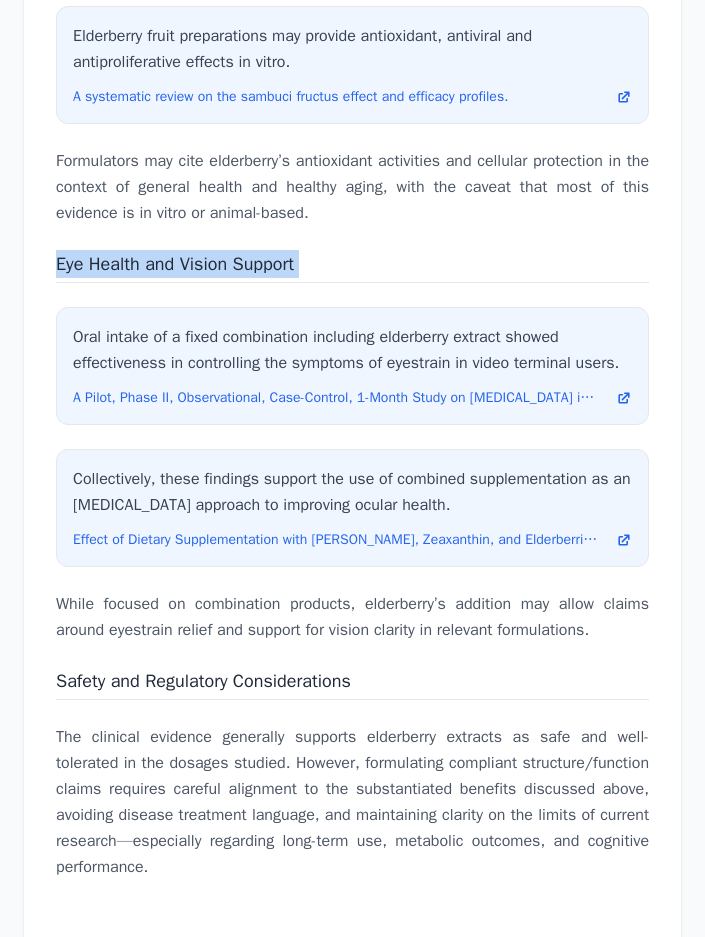 click on "Eye Health and Vision Support" at bounding box center [175, 264] 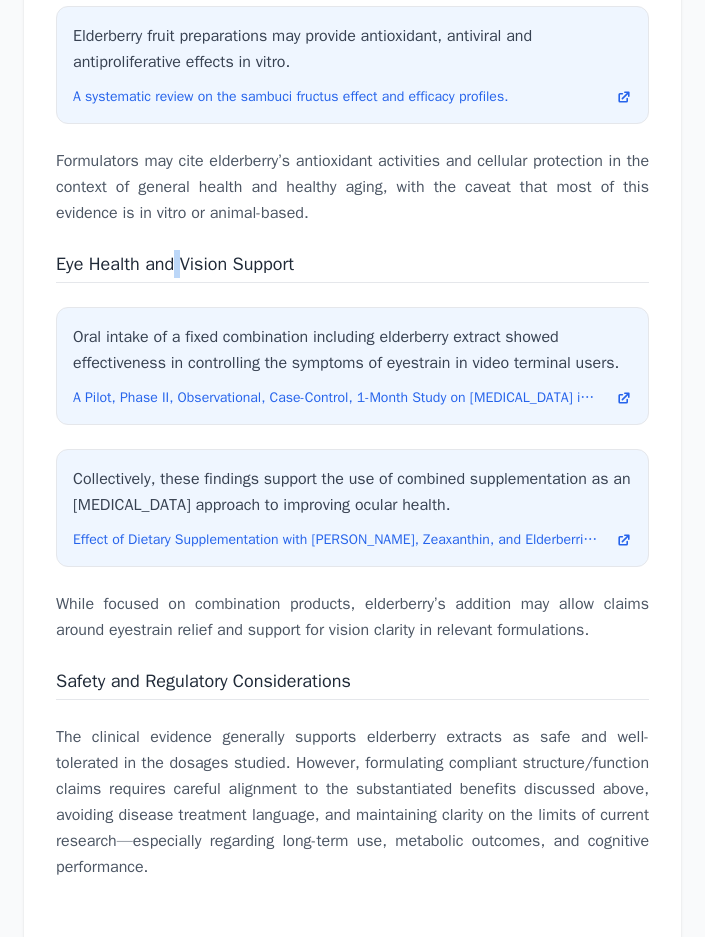 click on "Eye Health and Vision Support" at bounding box center (175, 264) 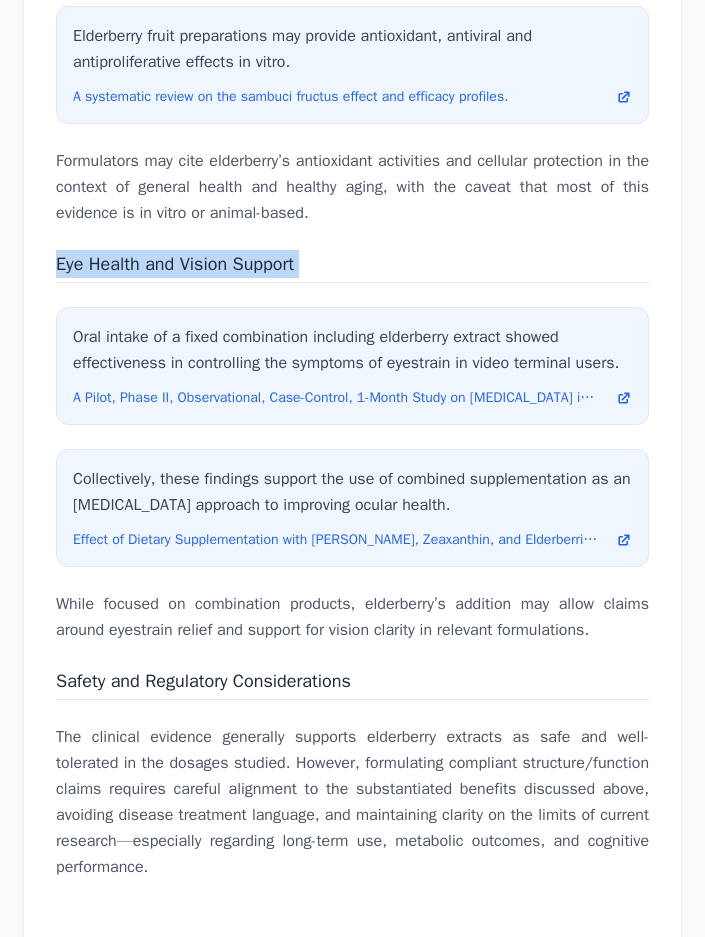 click on "Eye Health and Vision Support" at bounding box center [175, 264] 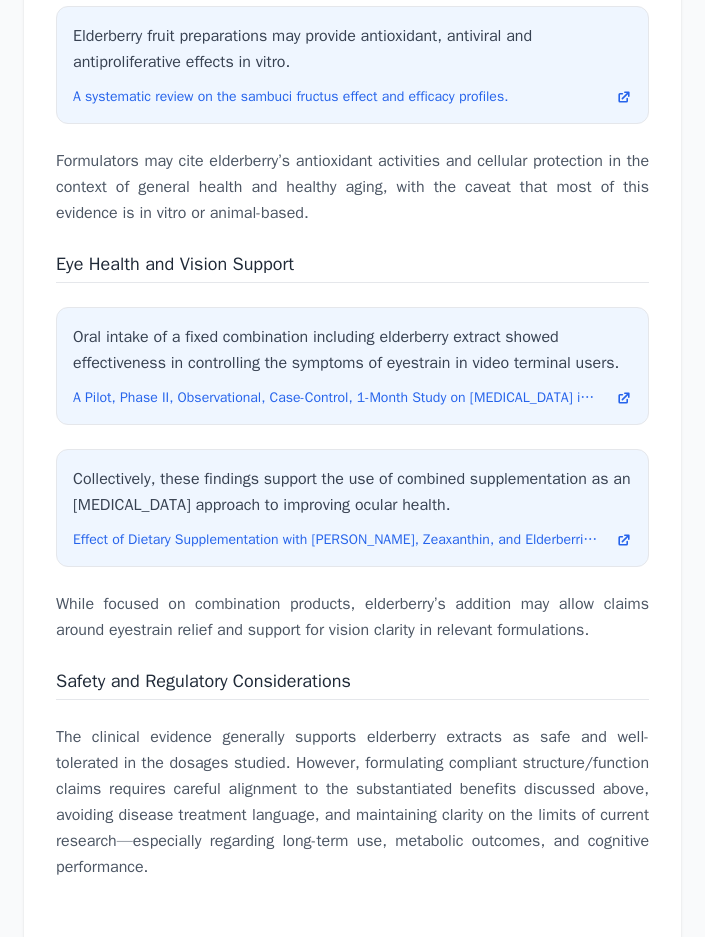 drag, startPoint x: 612, startPoint y: 916, endPoint x: 588, endPoint y: 919, distance: 24.186773 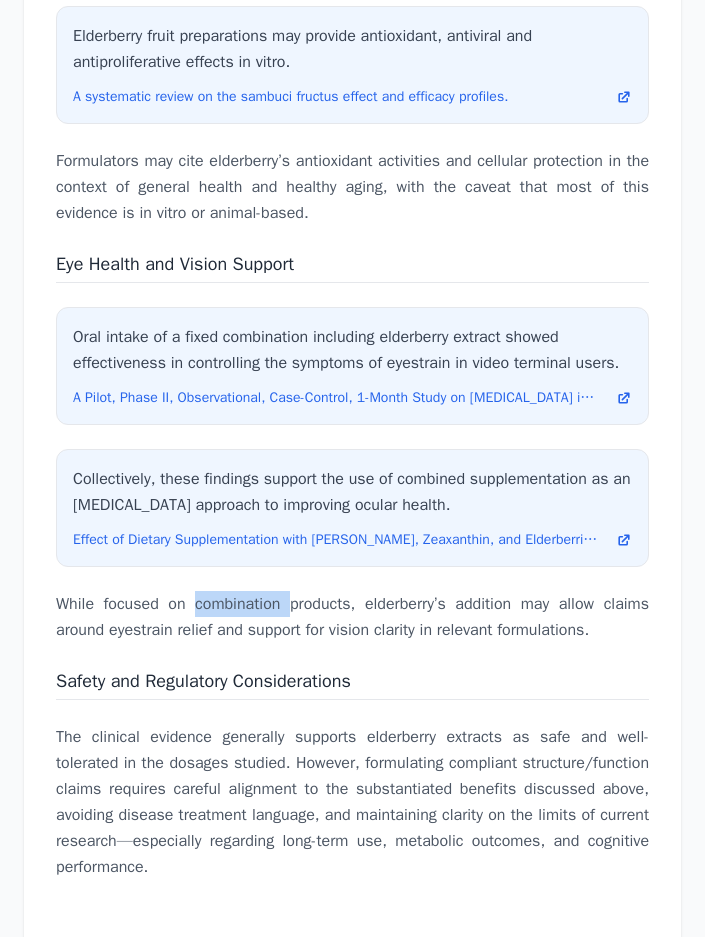 click on "While focused on combination products, elderberry’s addition may allow claims around eyestrain relief and support for vision clarity in relevant formulations." at bounding box center [352, 617] 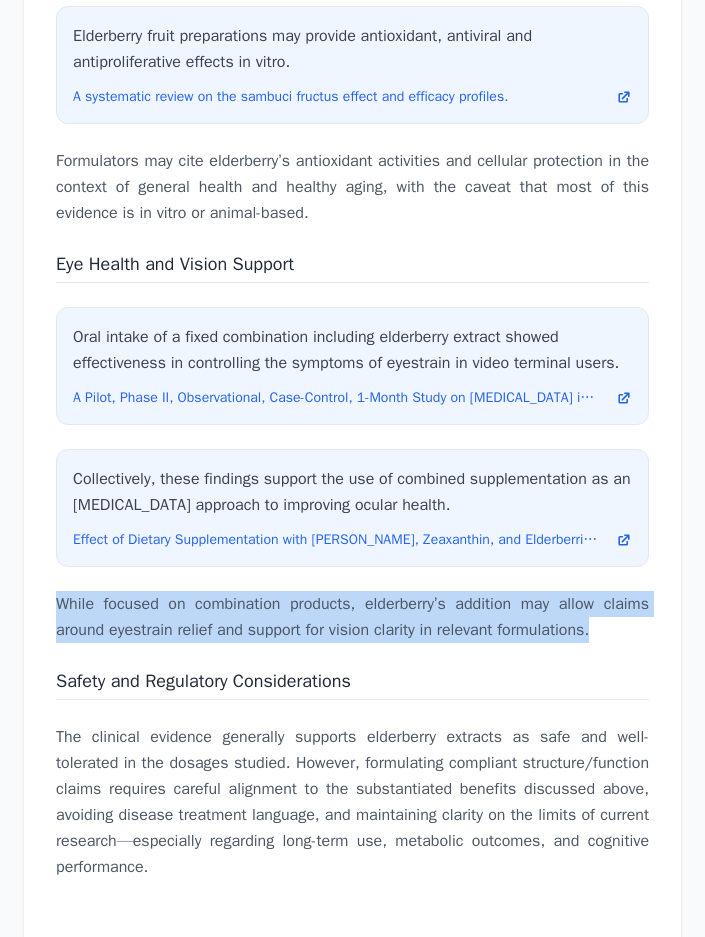 click on "While focused on combination products, elderberry’s addition may allow claims around eyestrain relief and support for vision clarity in relevant formulations." at bounding box center (352, 617) 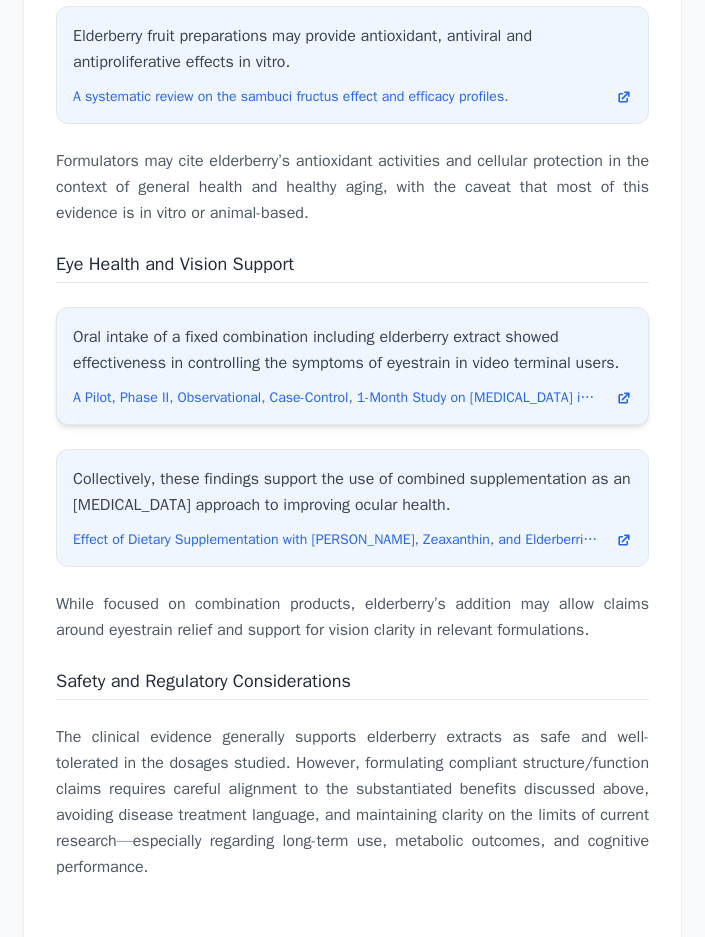 click on "Oral intake of a fixed combination including elderberry extract showed effectiveness in controlling the symptoms of eyestrain in video terminal users." at bounding box center (352, 350) 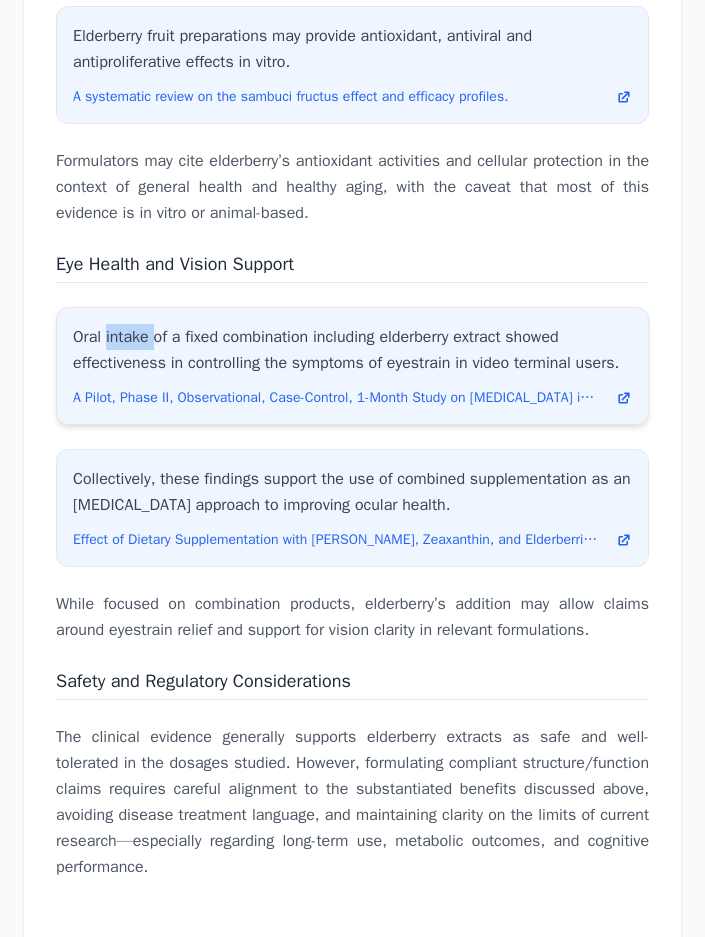 click on "Oral intake of a fixed combination including elderberry extract showed effectiveness in controlling the symptoms of eyestrain in video terminal users." at bounding box center (352, 350) 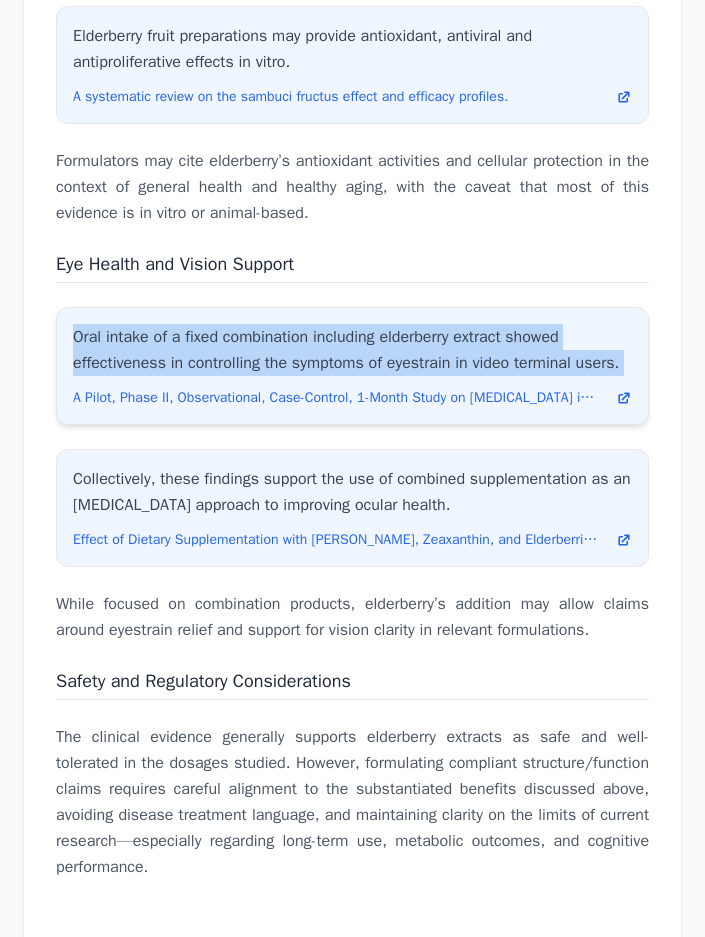 click on "Oral intake of a fixed combination including elderberry extract showed effectiveness in controlling the symptoms of eyestrain in video terminal users." at bounding box center [352, 350] 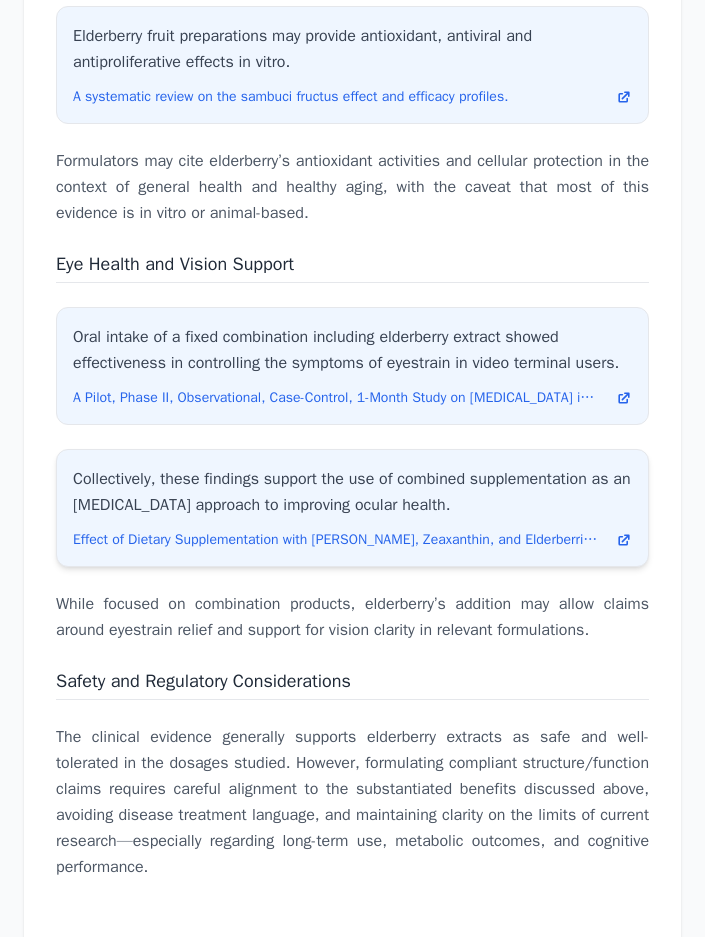 click on "Collectively, these findings support the use of combined supplementation as an [MEDICAL_DATA] approach to improving ocular health." at bounding box center (352, 492) 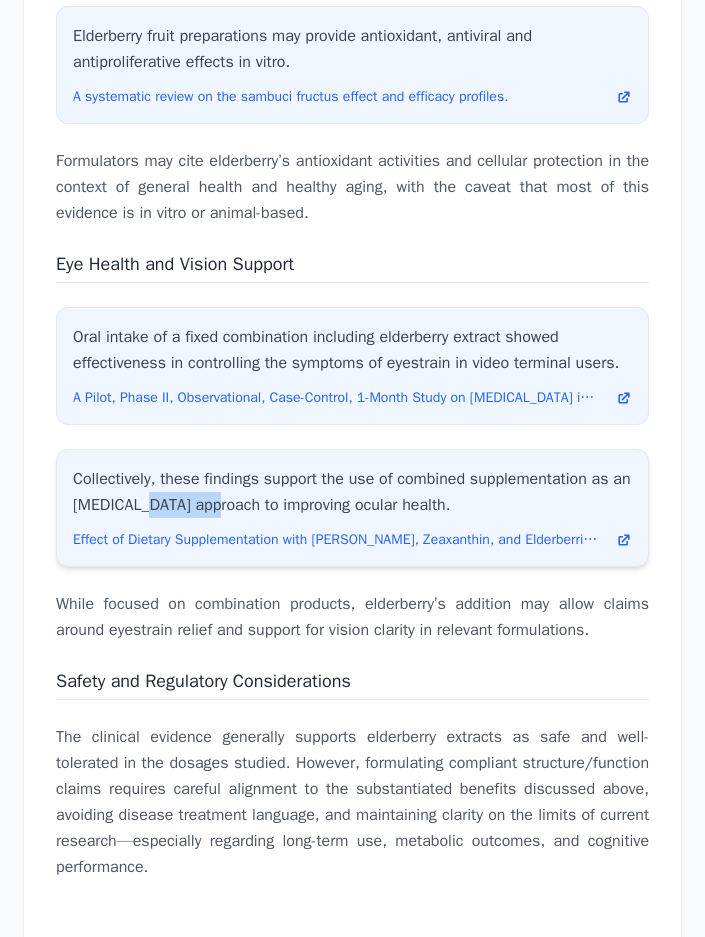 click on "Collectively, these findings support the use of combined supplementation as an [MEDICAL_DATA] approach to improving ocular health." at bounding box center (352, 492) 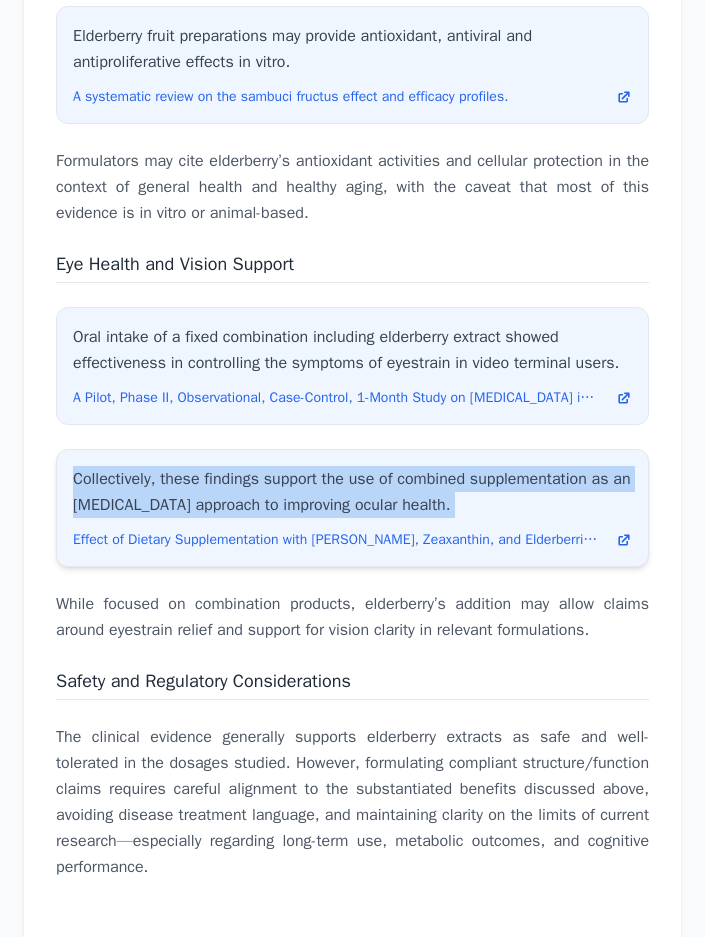click on "Collectively, these findings support the use of combined supplementation as an [MEDICAL_DATA] approach to improving ocular health." at bounding box center (352, 492) 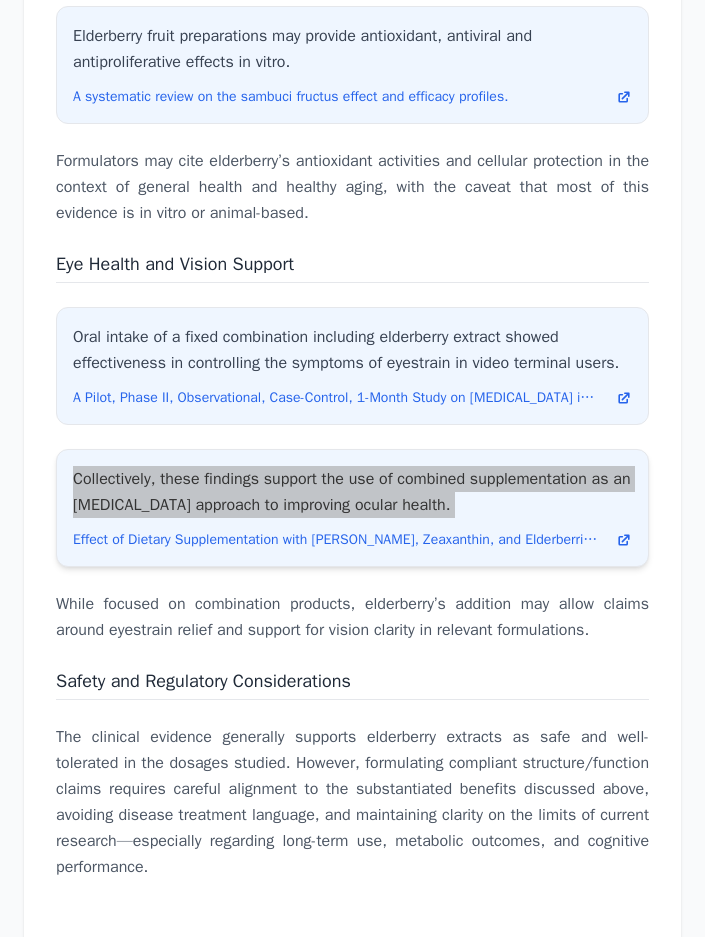 scroll, scrollTop: 8442, scrollLeft: 0, axis: vertical 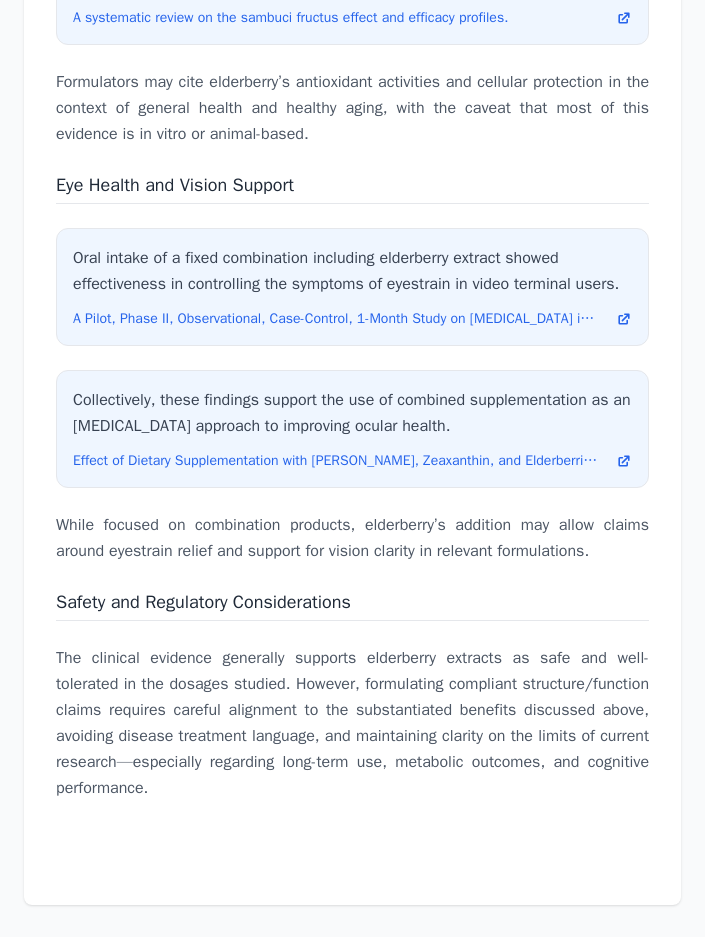 click on "The clinical evidence generally supports elderberry extracts as safe and well-tolerated in the dosages studied. However, formulating compliant structure/function claims requires careful alignment to the substantiated benefits discussed above, avoiding disease treatment language, and maintaining clarity on the limits of current research—especially regarding long-term use, metabolic outcomes, and cognitive performance." at bounding box center [352, 723] 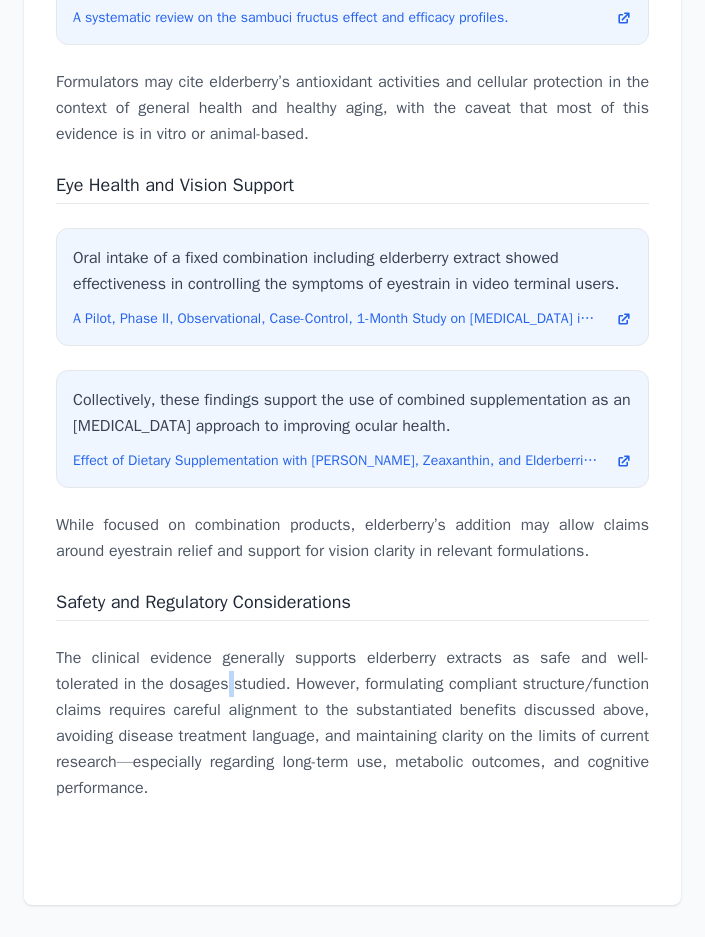 click on "The clinical evidence generally supports elderberry extracts as safe and well-tolerated in the dosages studied. However, formulating compliant structure/function claims requires careful alignment to the substantiated benefits discussed above, avoiding disease treatment language, and maintaining clarity on the limits of current research—especially regarding long-term use, metabolic outcomes, and cognitive performance." at bounding box center [352, 723] 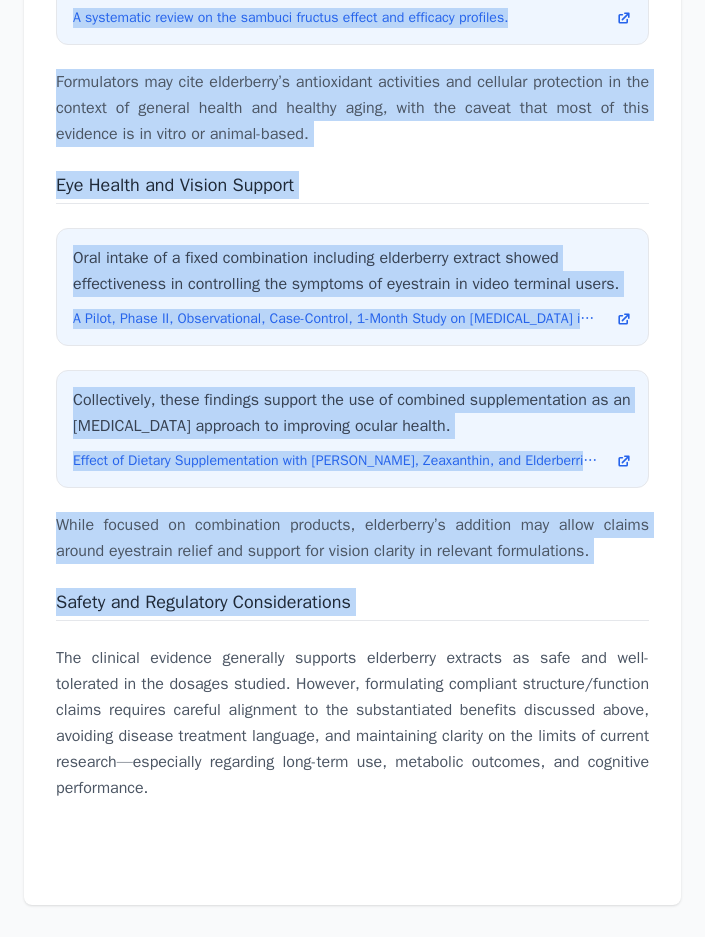 click on "The clinical evidence generally supports elderberry extracts as safe and well-tolerated in the dosages studied. However, formulating compliant structure/function claims requires careful alignment to the substantiated benefits discussed above, avoiding disease treatment language, and maintaining clarity on the limits of current research—especially regarding long-term use, metabolic outcomes, and cognitive performance." at bounding box center (352, 723) 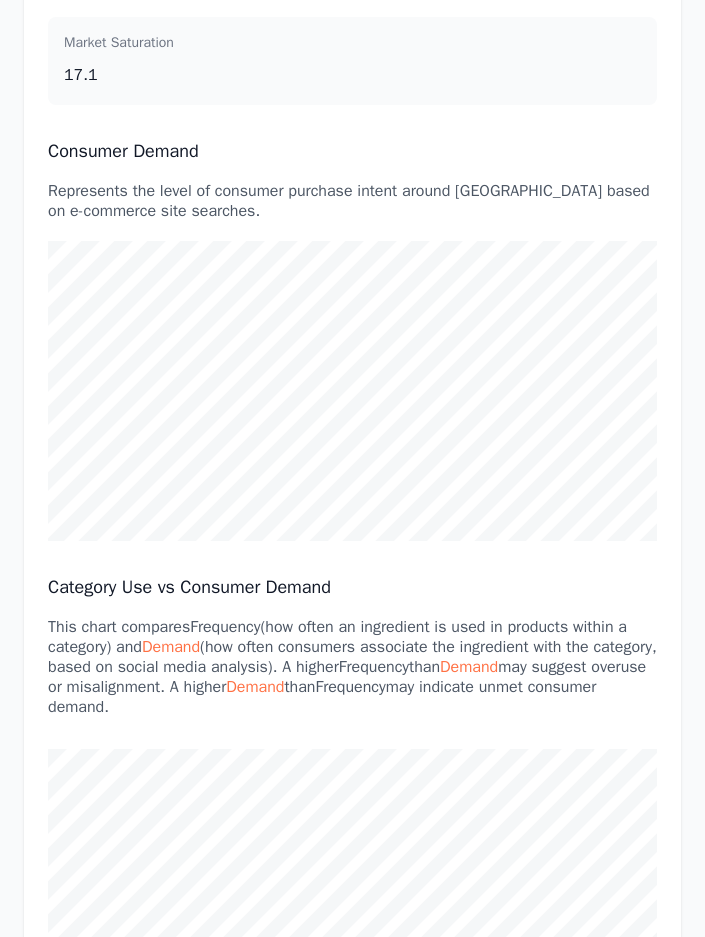 scroll, scrollTop: 0, scrollLeft: 0, axis: both 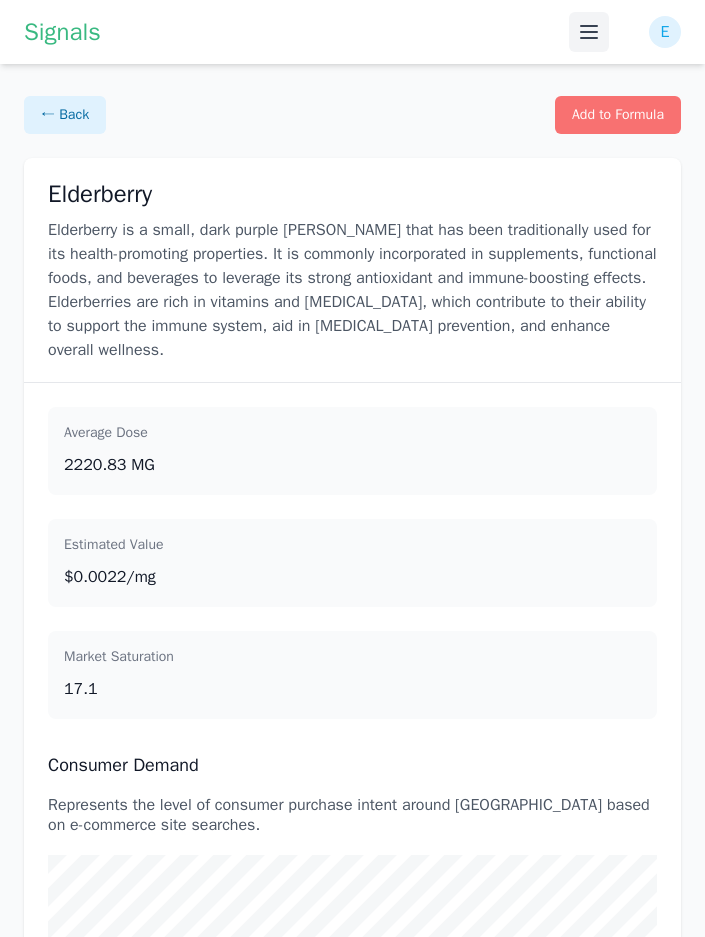 click 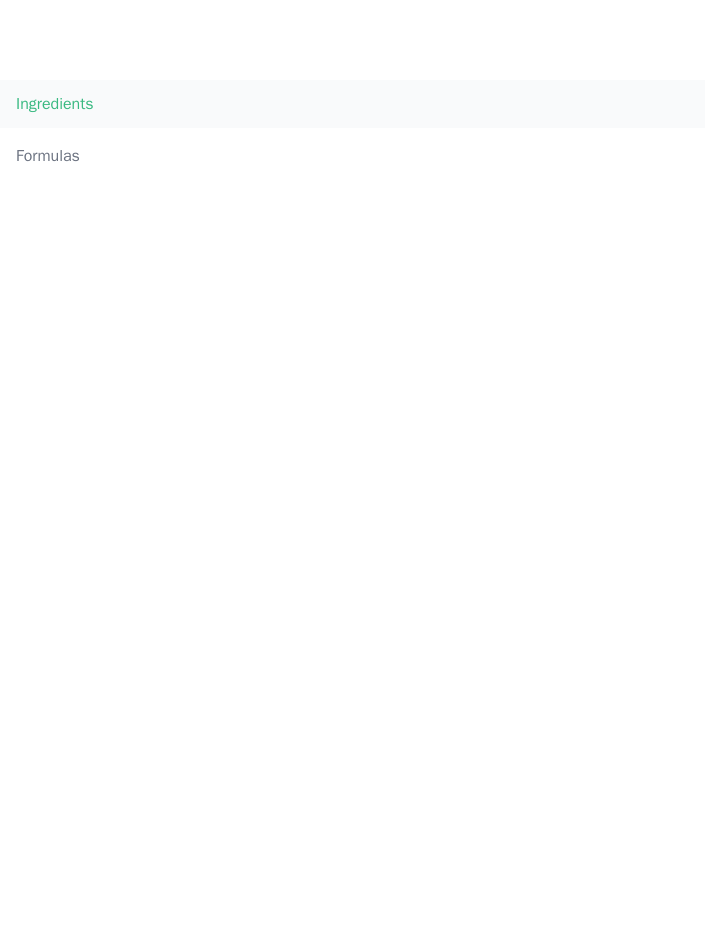 click on "Ingredients" at bounding box center (352, 104) 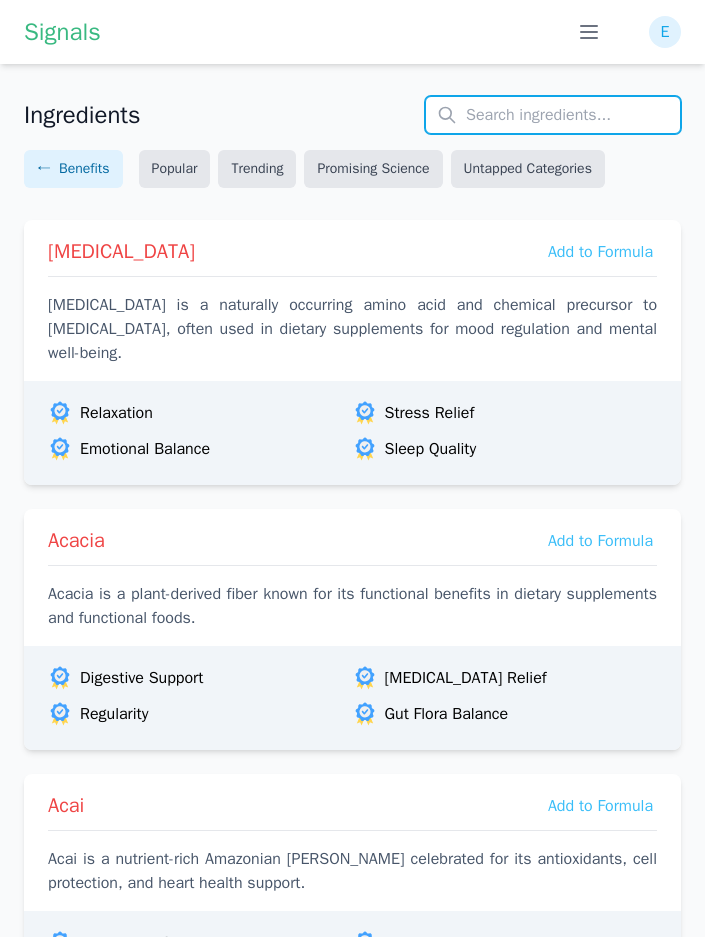 click at bounding box center [553, 115] 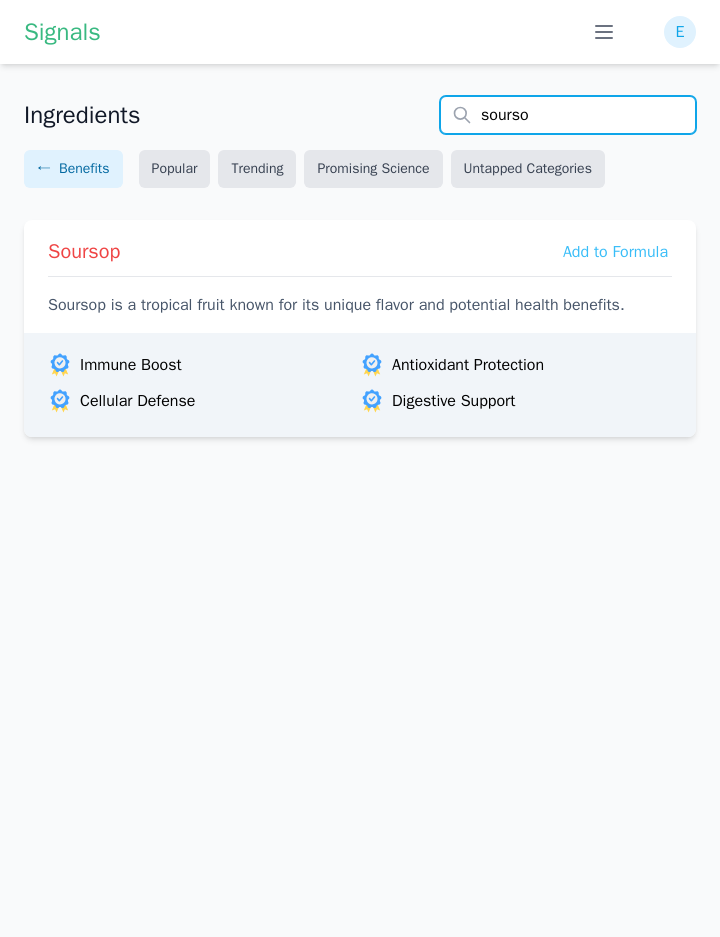 type on "sourso" 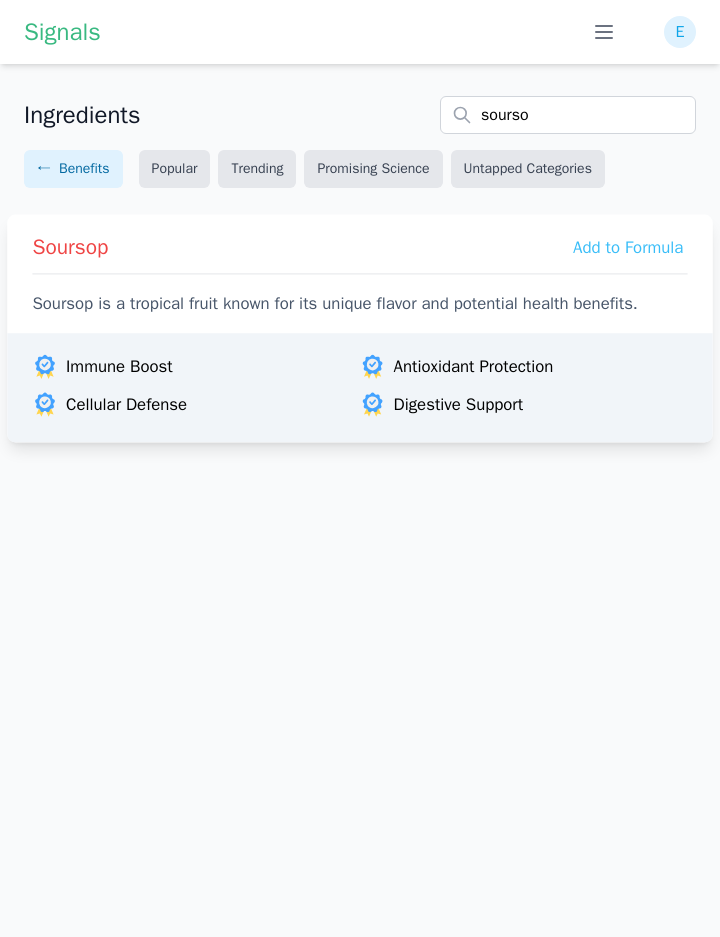 click on "Soursop  Add to Formula  Soursop is a tropical fruit known for its unique flavor and potential health benefits." at bounding box center (360, 270) 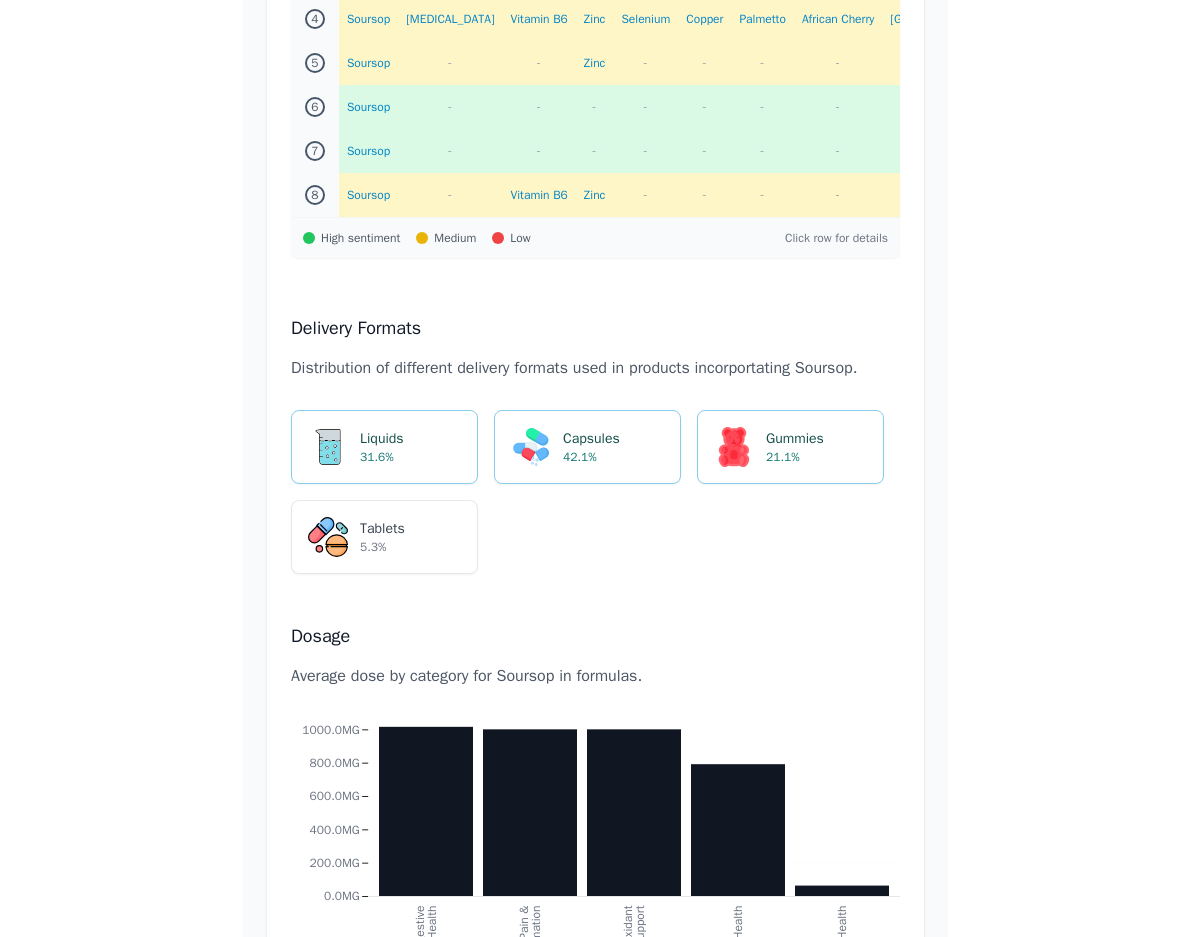 scroll, scrollTop: 1422, scrollLeft: 0, axis: vertical 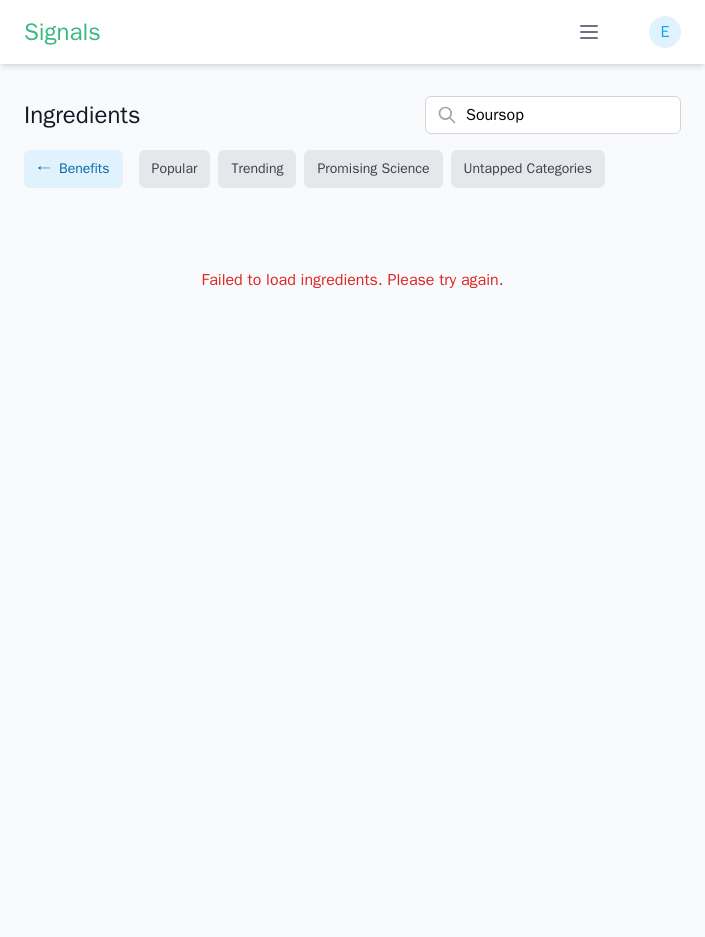 click on "Soursop" at bounding box center [553, 115] 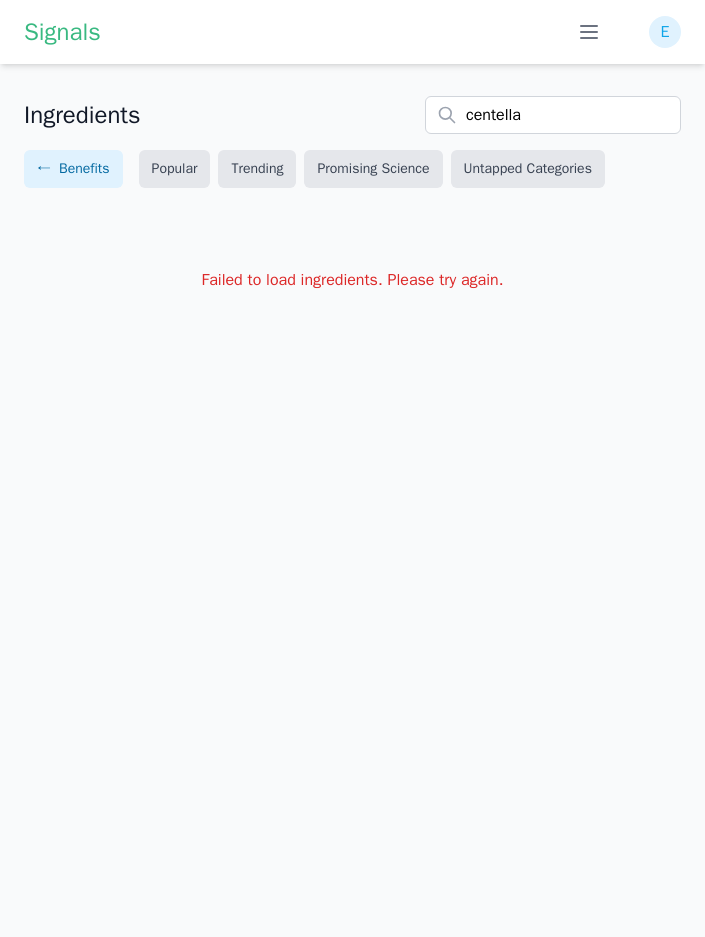 type on "centella" 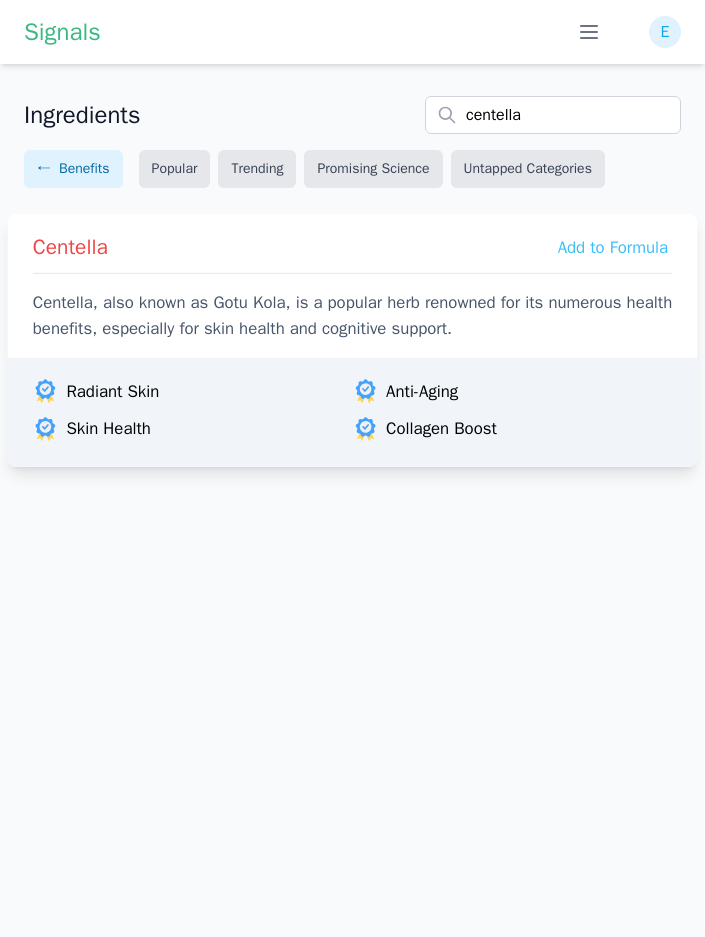 click on "Centella, also known as Gotu Kola, is a popular herb renowned for its numerous health benefits, especially for skin health and cognitive support." at bounding box center (352, 316) 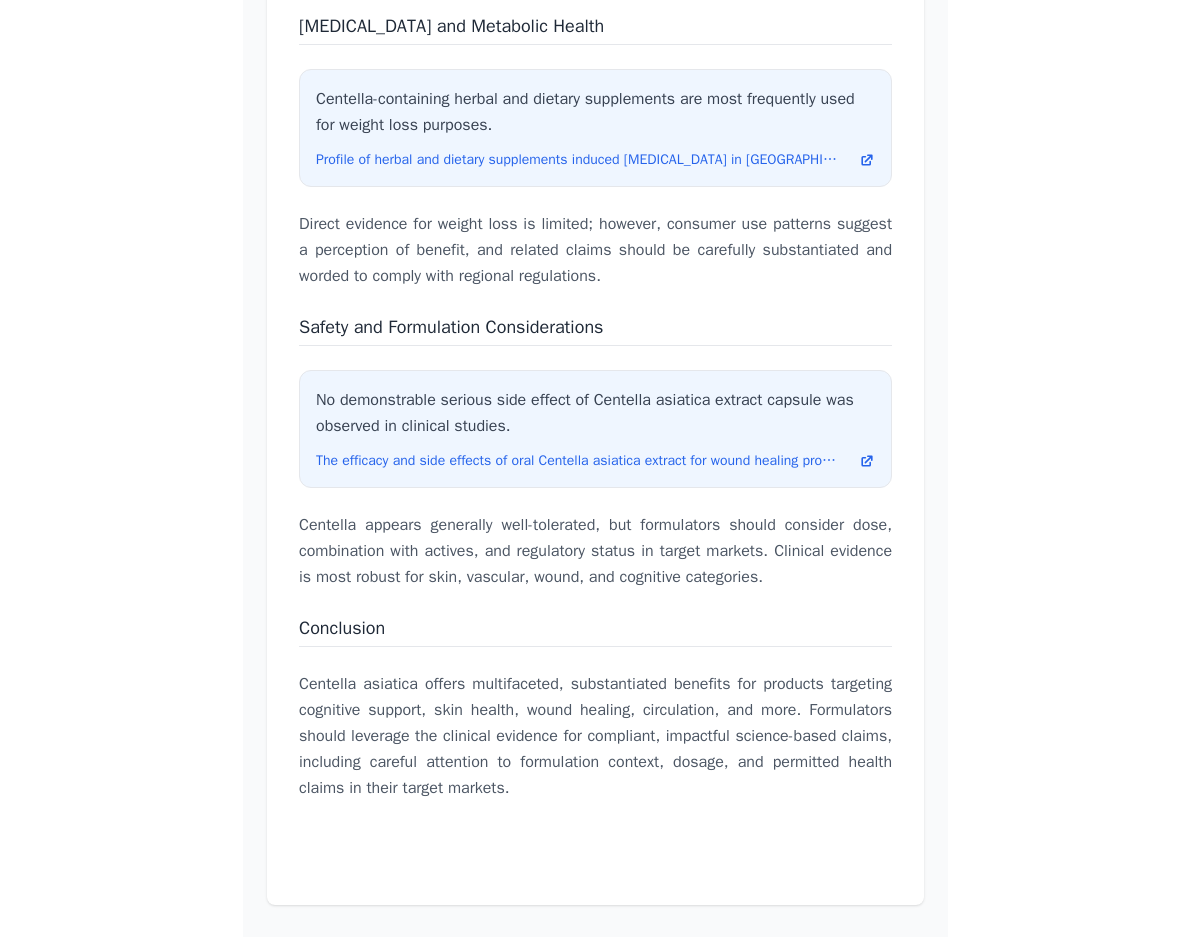 scroll, scrollTop: 6998, scrollLeft: 0, axis: vertical 